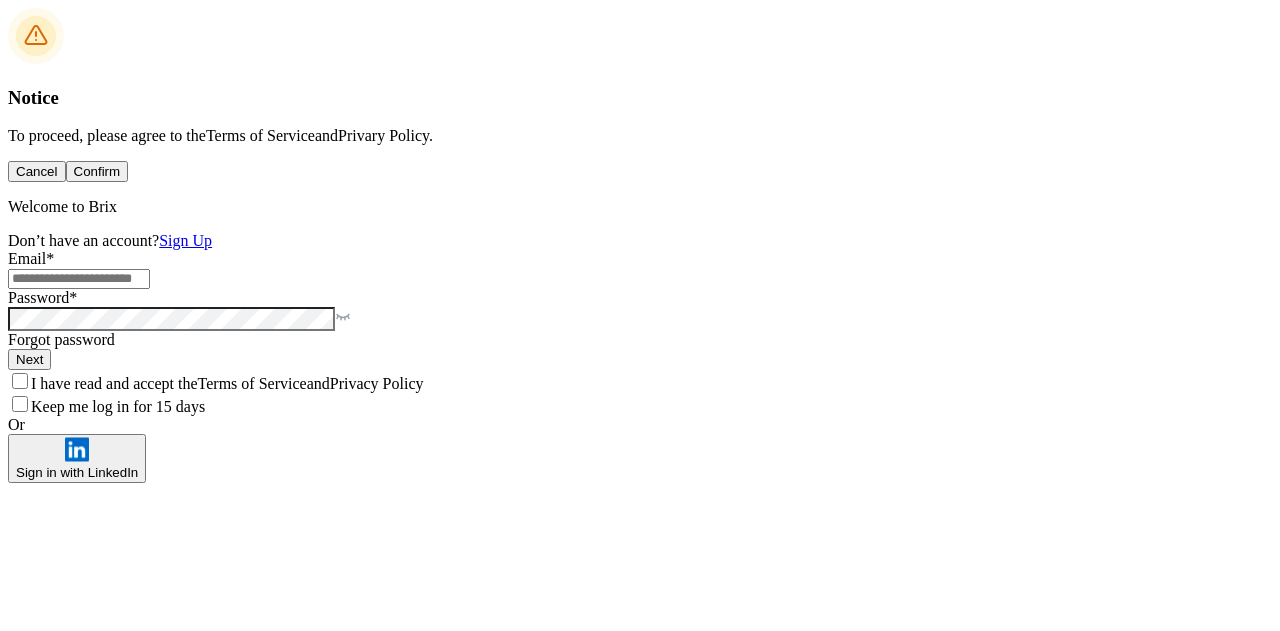 scroll, scrollTop: 0, scrollLeft: 0, axis: both 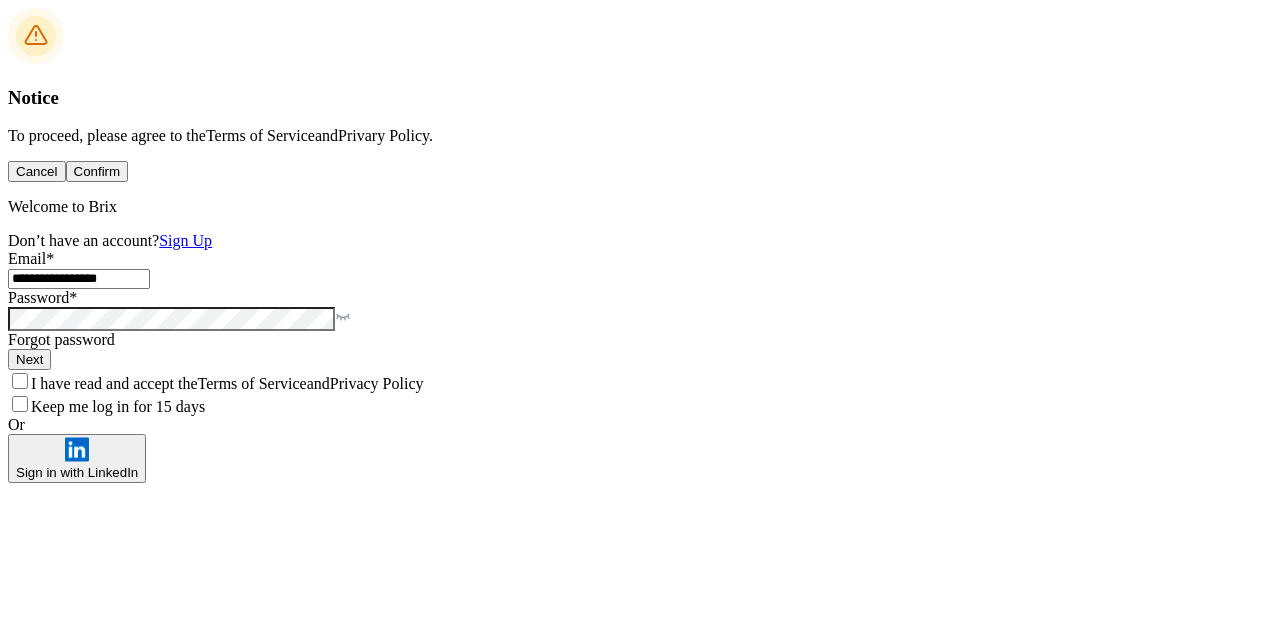 type on "**********" 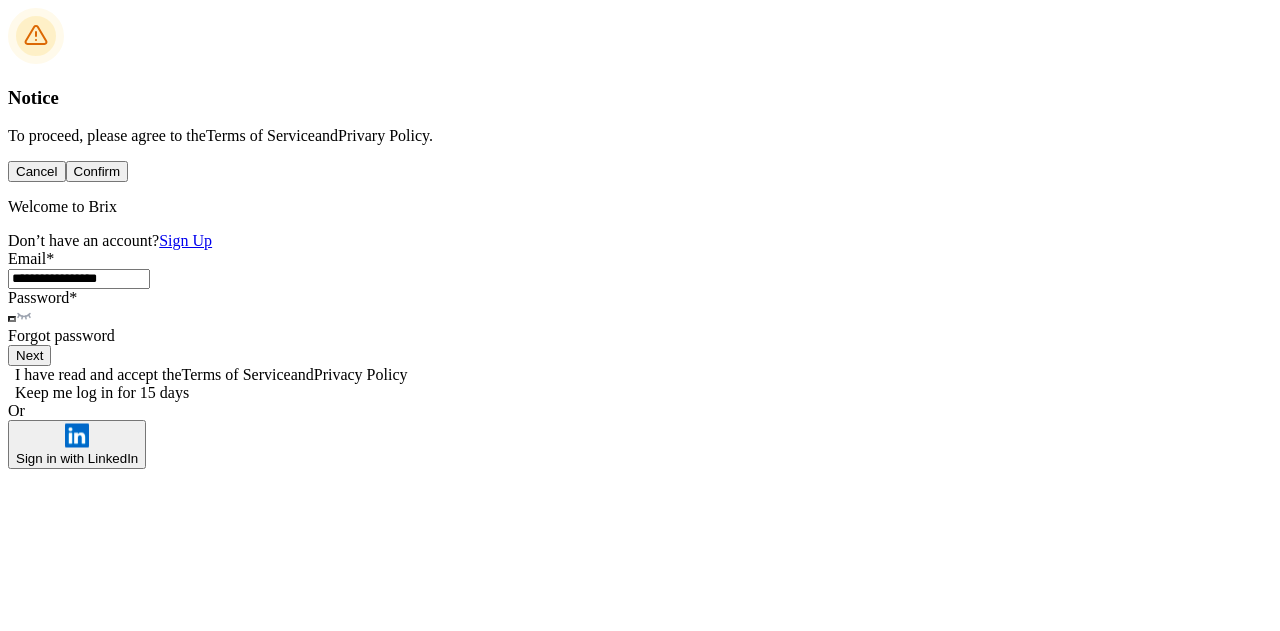 click on "Brix Labs   WorkViz Team   , Enterprise Founder Hireright Inc.   WorkViz Team   , Enterprise Founder prescient technologies inc.   WorkViz Team   , Enterprise Founder Worldforce Inc   WorkViz Team   , Enterprise Founder Cims.AI   WorkViz Team   , Enterprise Founder Sophia   WorkViz Team   , Administrator Calm   WorkViz Team   , Administrator WEDO   WorkViz Team   , Administrator Bitmart   WorkViz Team   , Administrator Classup   WorkViz Team   , Administrator [EMAIL]   WorkViz Team   , Enterprise Founder Stealth Mode   WorkViz Team   , Enterprise Founder" at bounding box center (640, 12763) 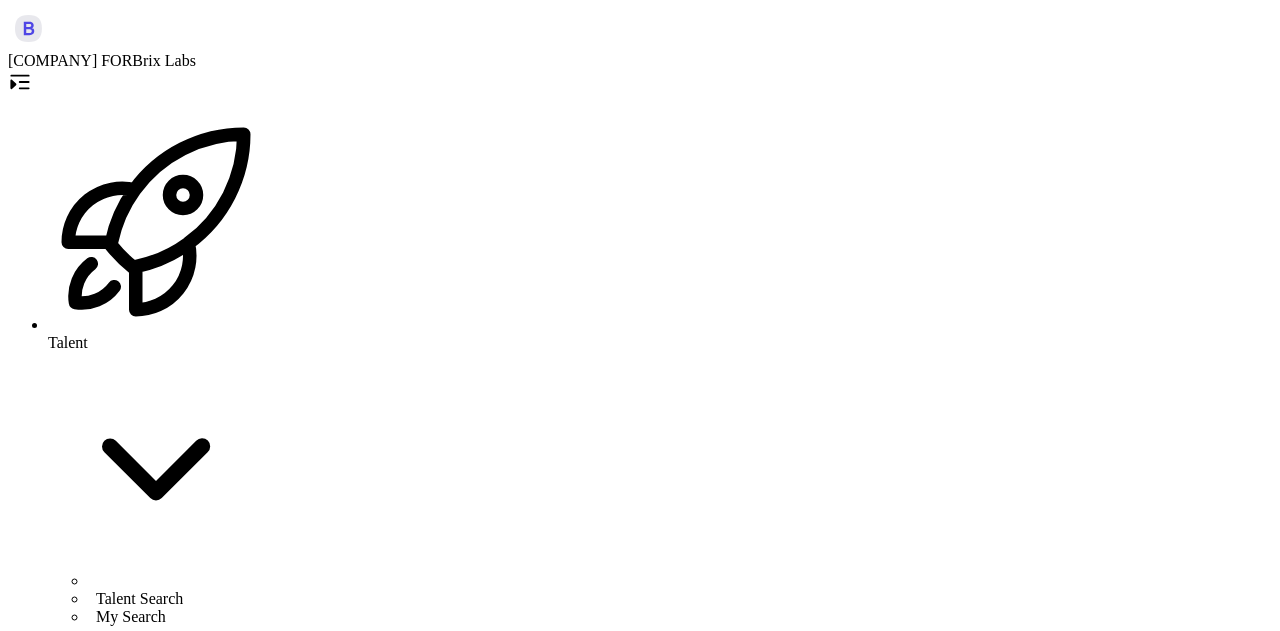 scroll, scrollTop: 0, scrollLeft: 0, axis: both 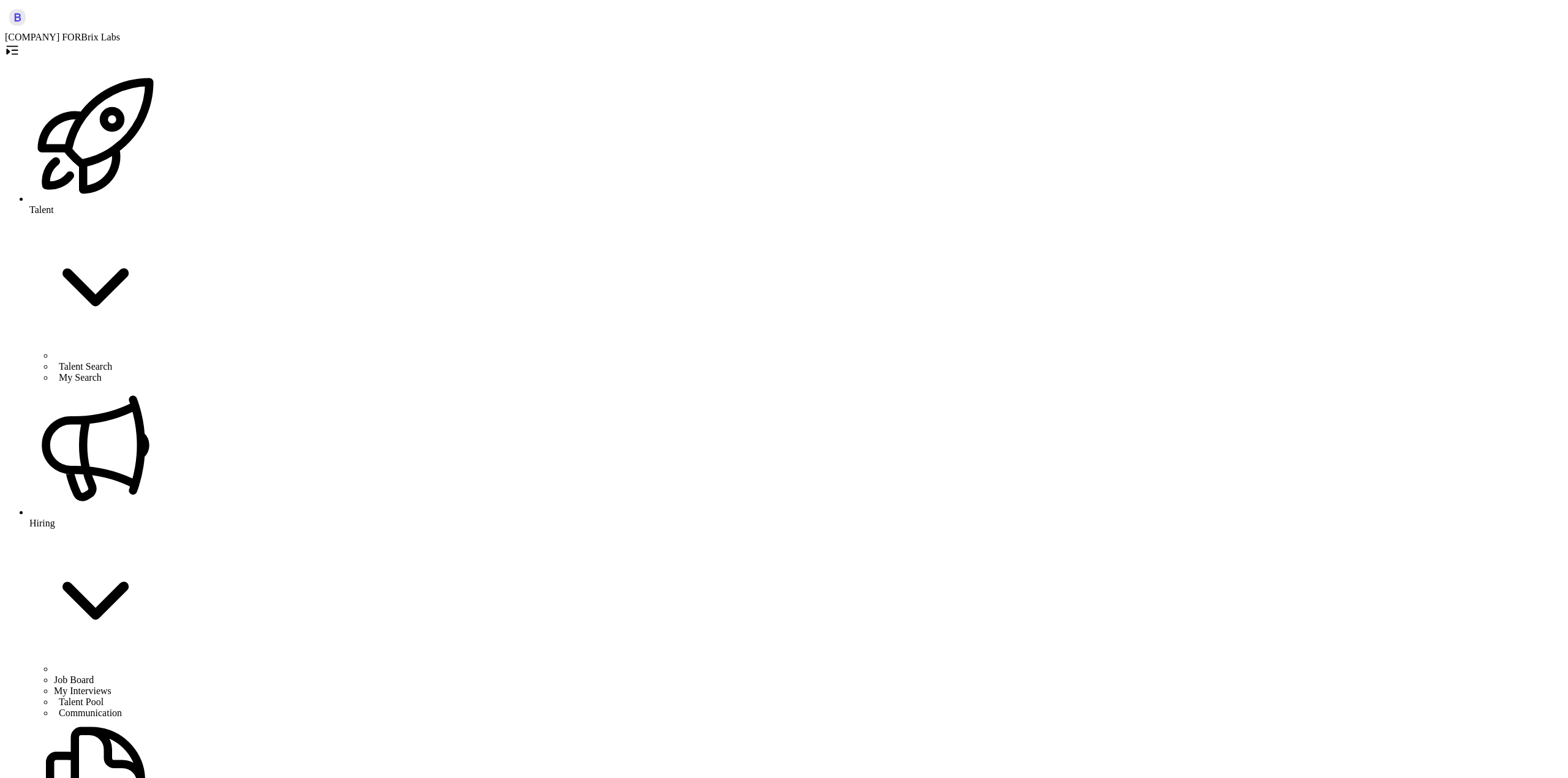 click at bounding box center [52, 4139] 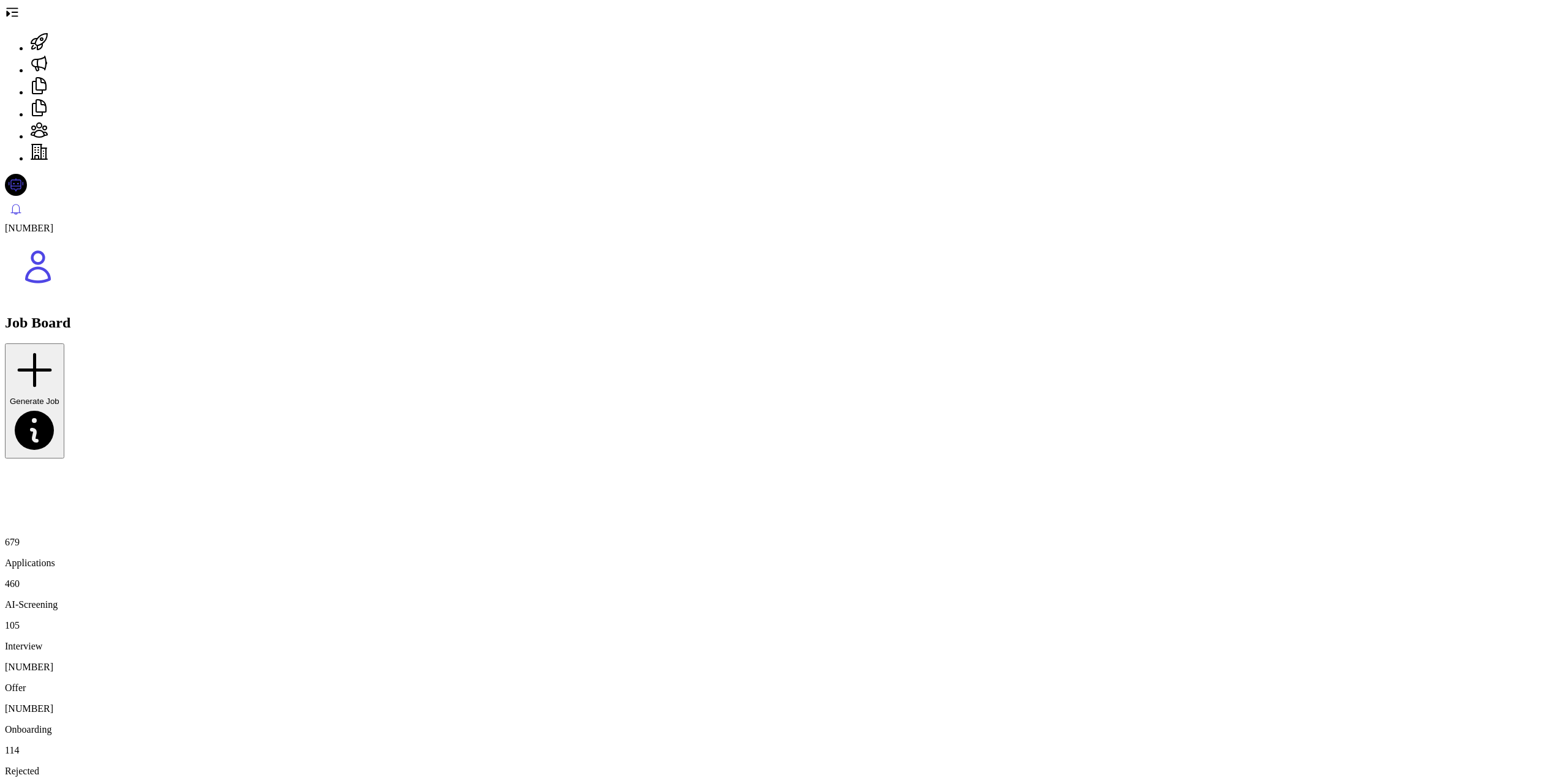 click on "DevOps Engineer ([LOCATION] Hybrid)" at bounding box center (187, 834) 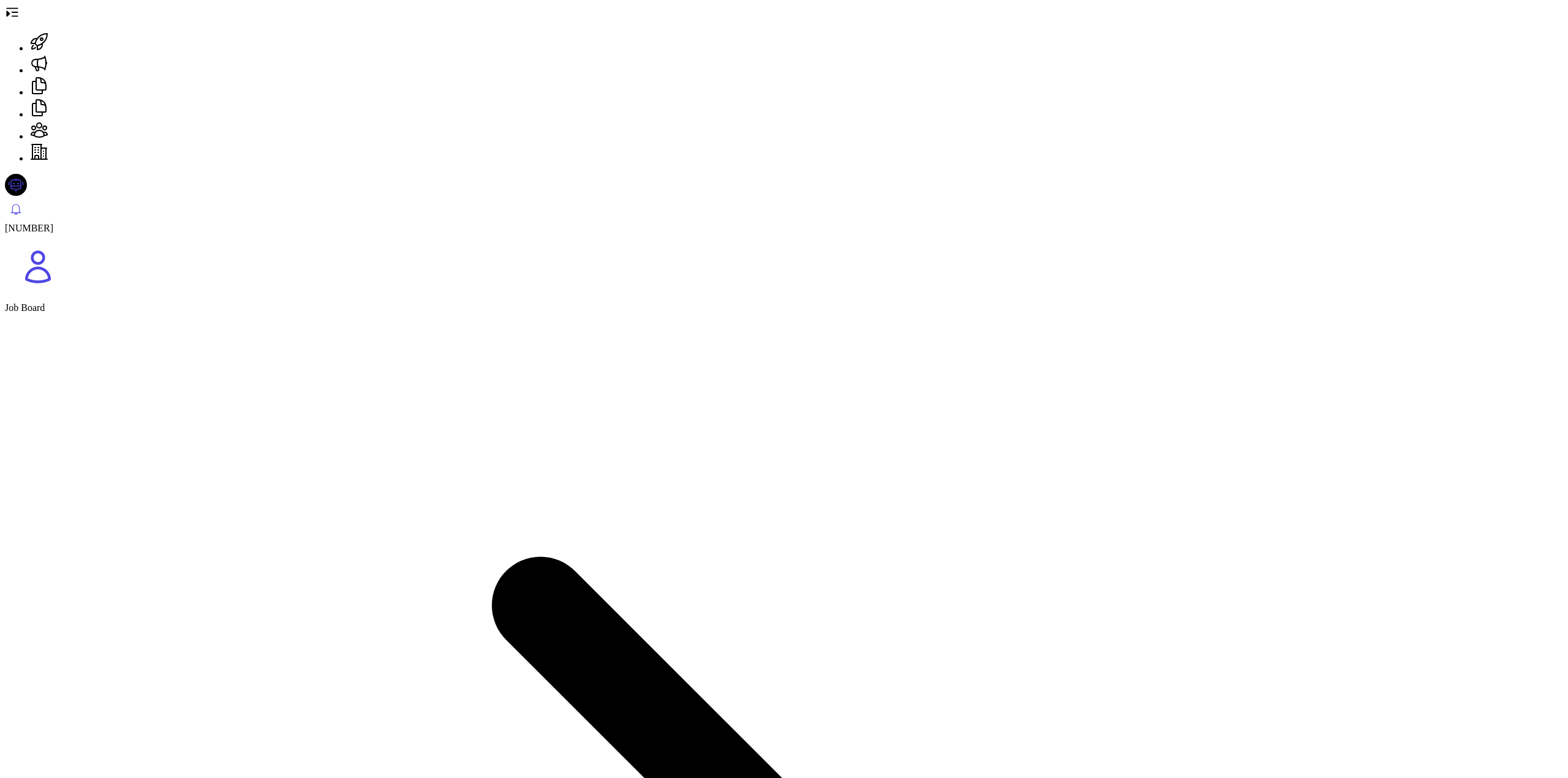 click on "[FIRST] [LAST]" at bounding box center [67, 13410] 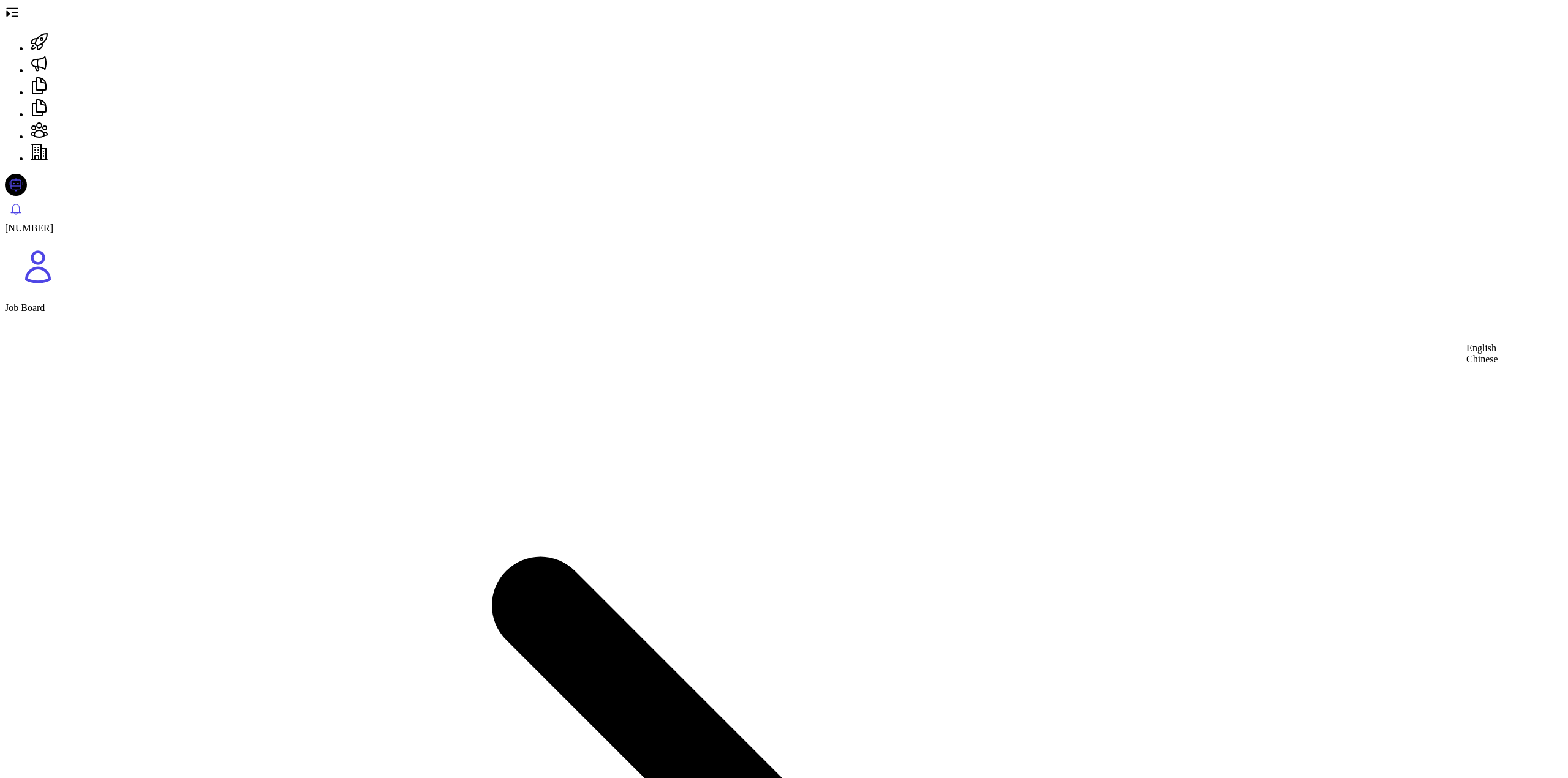 click on "Chinese" at bounding box center [1482, 359] 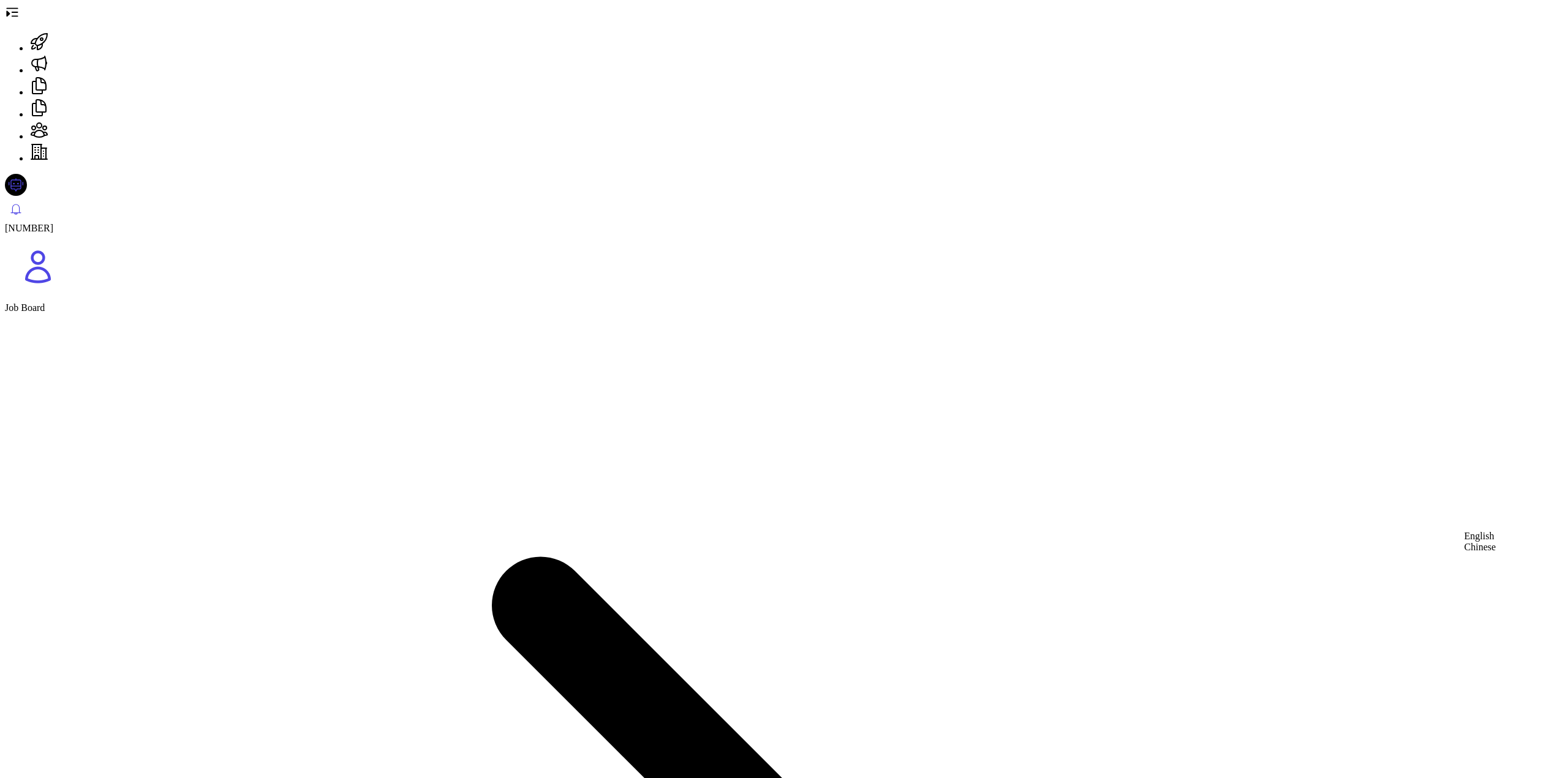 click on "Chinese" at bounding box center (21, 18238) 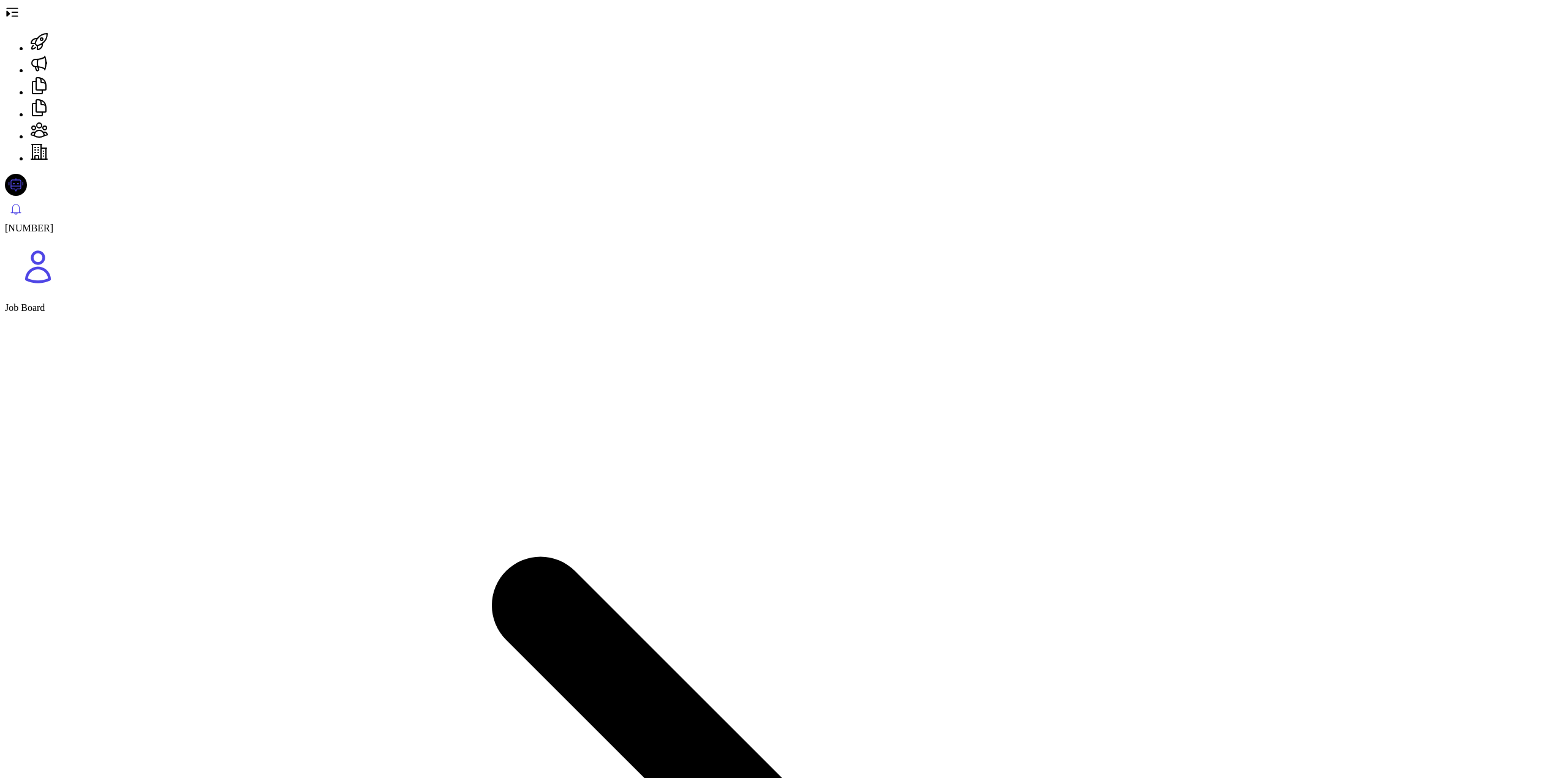 click on "Chinese Head of Human Resources - HashKey Capital [MONTH], [YEAR] - May, [YEAR] · 26 Months to Web 3 Blockchain Ecosystem. Skills: smart contracts consensus algorithms decentralized applications Web Development Cybersecurity Blockchain Data Encryption Cryptocurrency Tokenization Peer-to-Peer Networking Audit Trails Executive Vice President, People, Lazada Group - Lazada [MONTH], [YEAR] - Mar, [YEAR] · 43 Months 5 years 5 months
(3 years 8 months)
Lead HRBP of Lazmall, Lazada Group Executive Comp(including ESOP),
Total Reward, People Tech and People Operations (HRSC). Successfully led
the Corp restructuring, ESOP 1st Liquidity Event after couple round Lazada
fund raising, and build up Lazada E-HR system and modules, led Lazada
Group digitalization transformation Skills: Digital Transformation Human Resources - Alibaba Group Jan, [YEAR] - Mar, [YEAR] · 74 Months (6 years 3 months) Skills: Java JavaScript HTML/CSS Data Structures Algorithms SQL Python Git RESTful APIs Docker 12" at bounding box center (410, 21826) 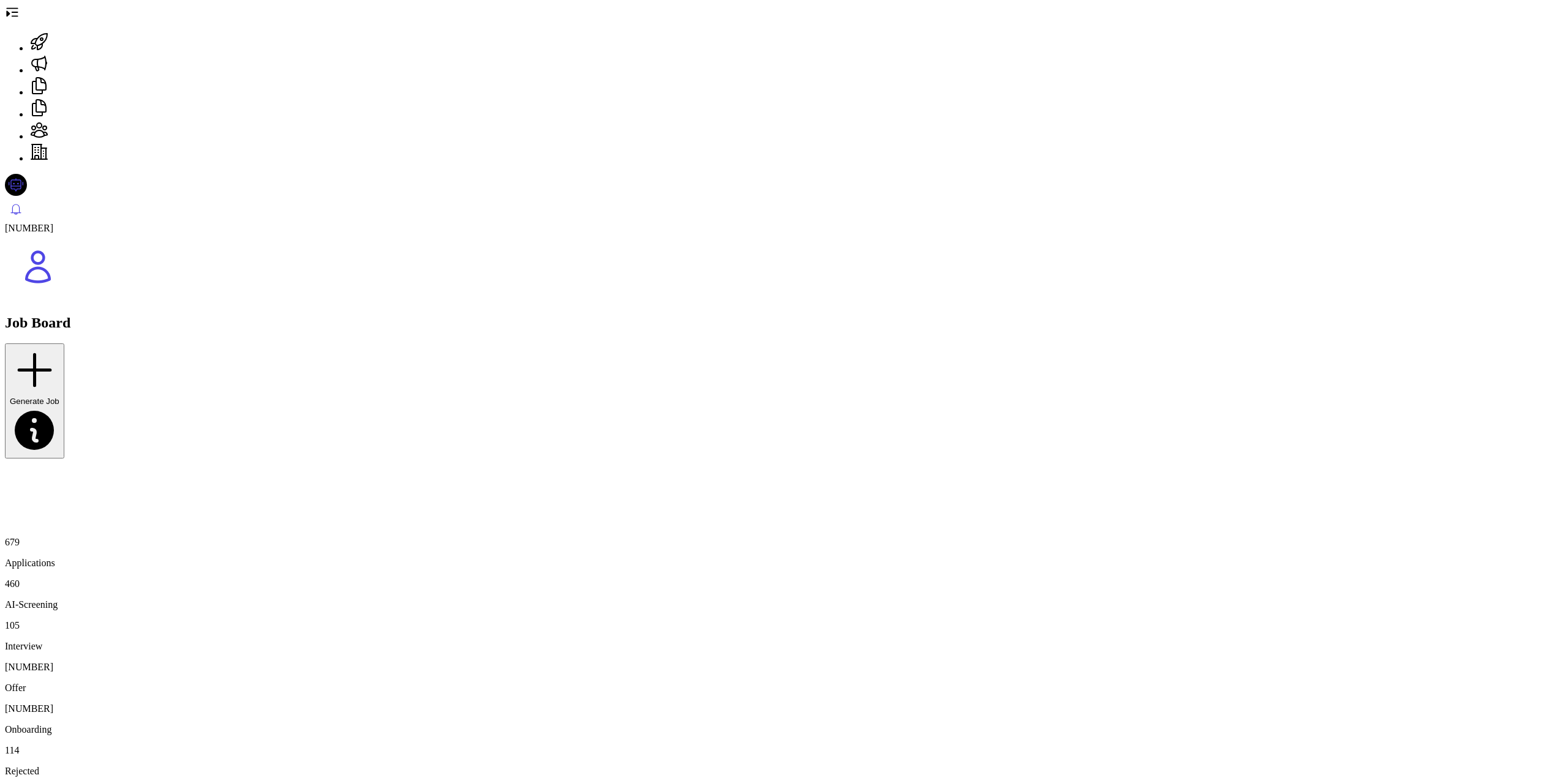 scroll, scrollTop: 754, scrollLeft: 0, axis: vertical 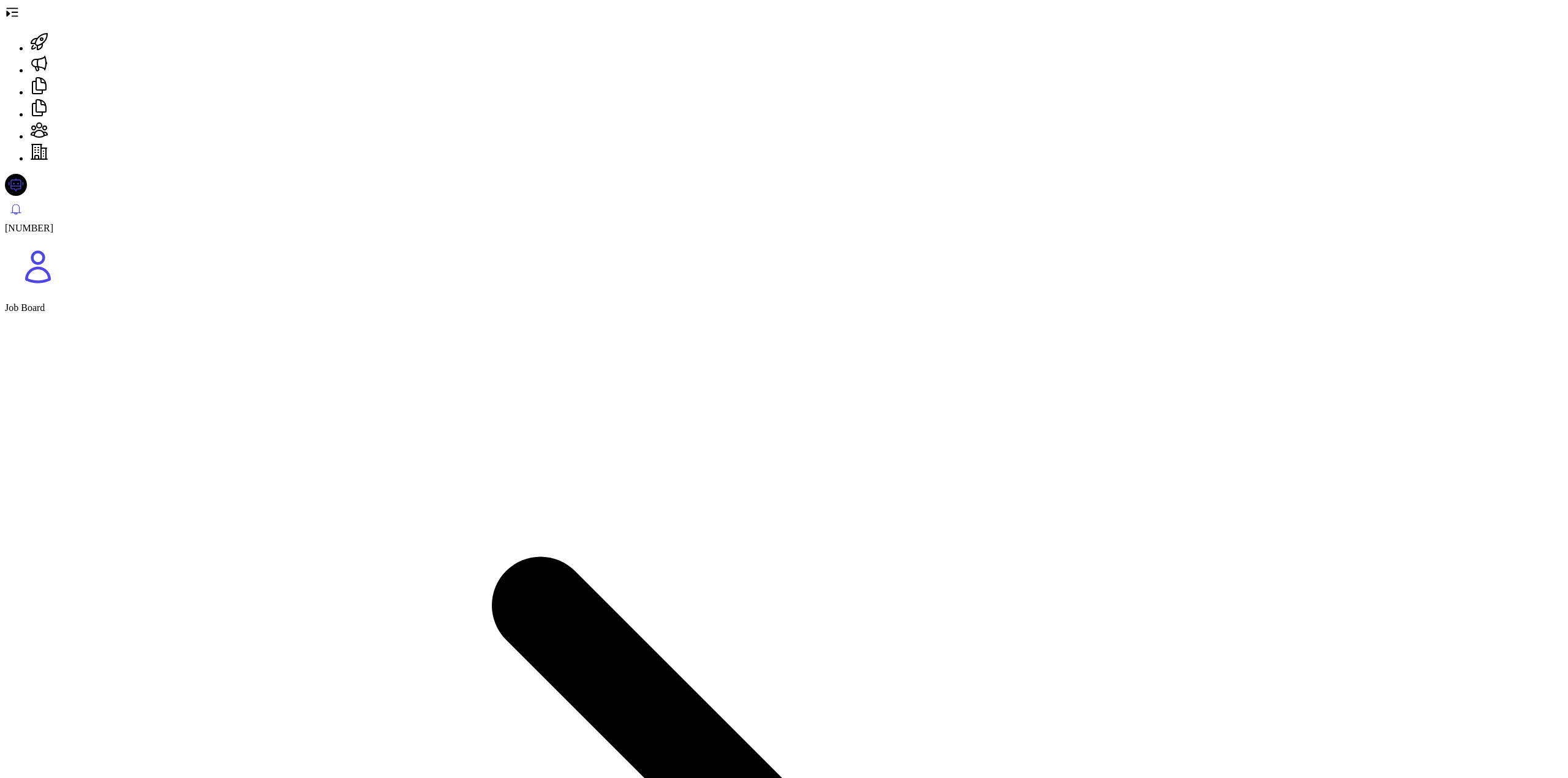 click on "[FIRST] [LAST]" at bounding box center [67, 10556] 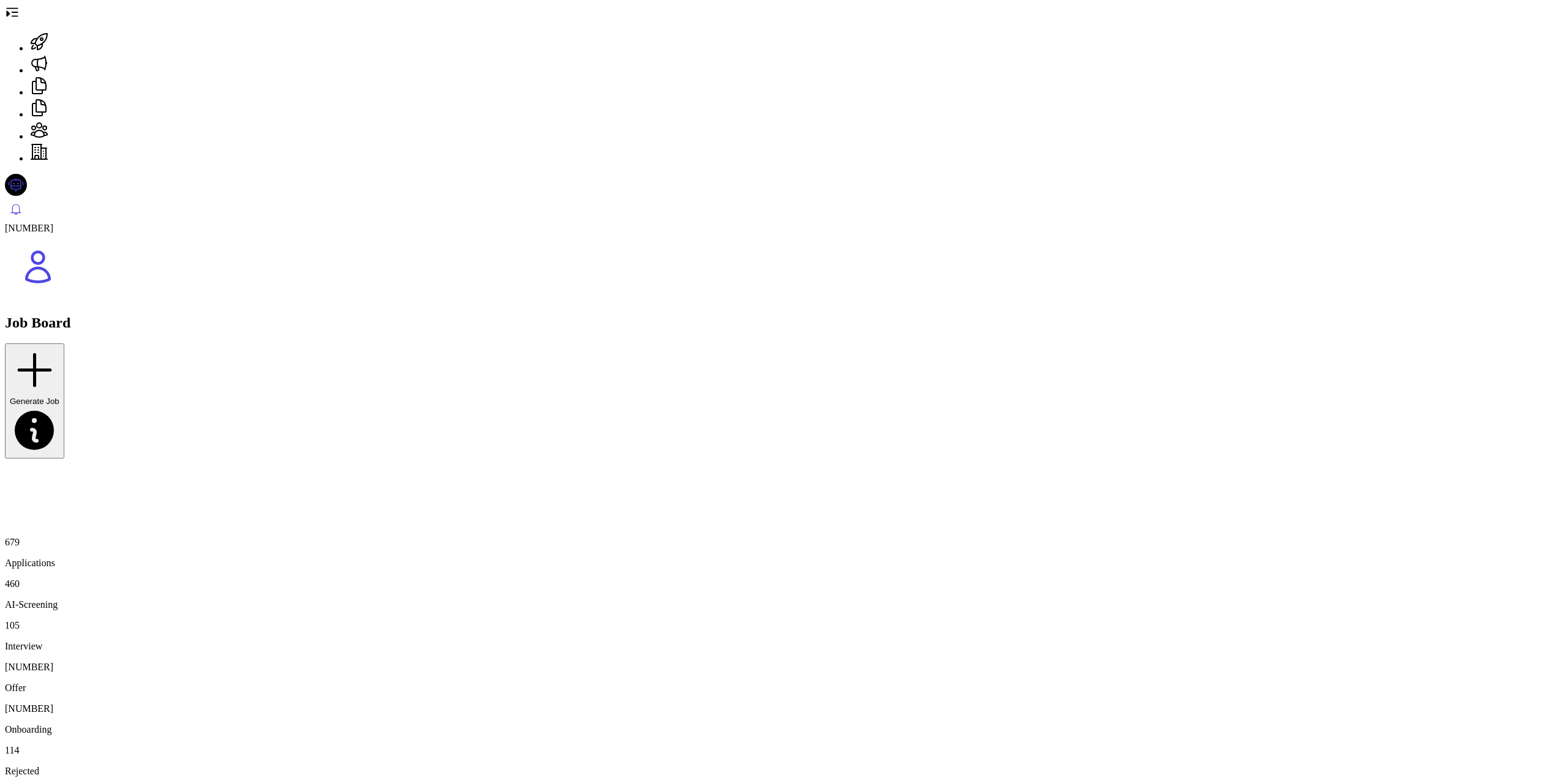 scroll, scrollTop: 754, scrollLeft: 0, axis: vertical 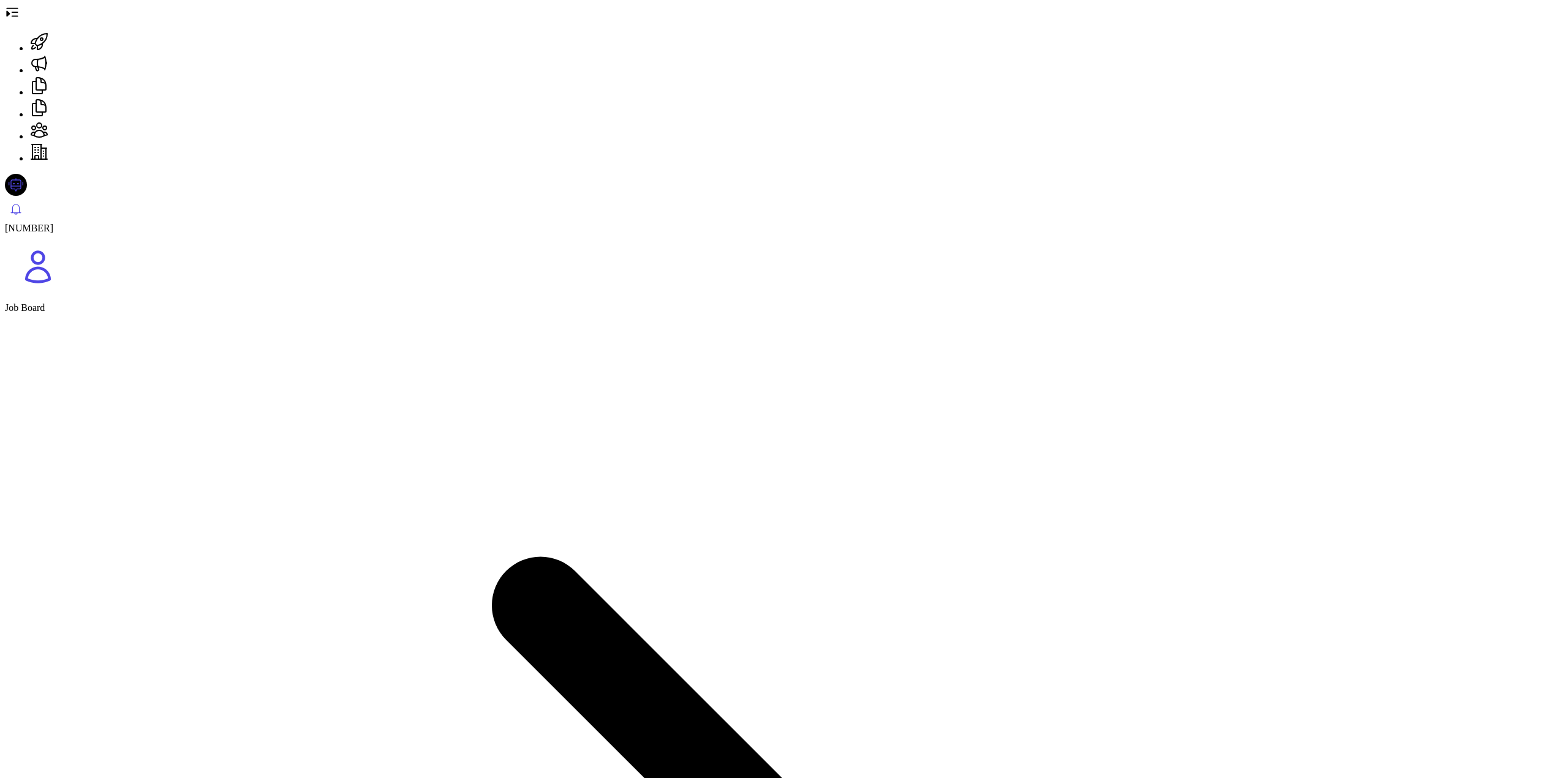 click on "[FIRST] [LAST]" at bounding box center [71, 13394] 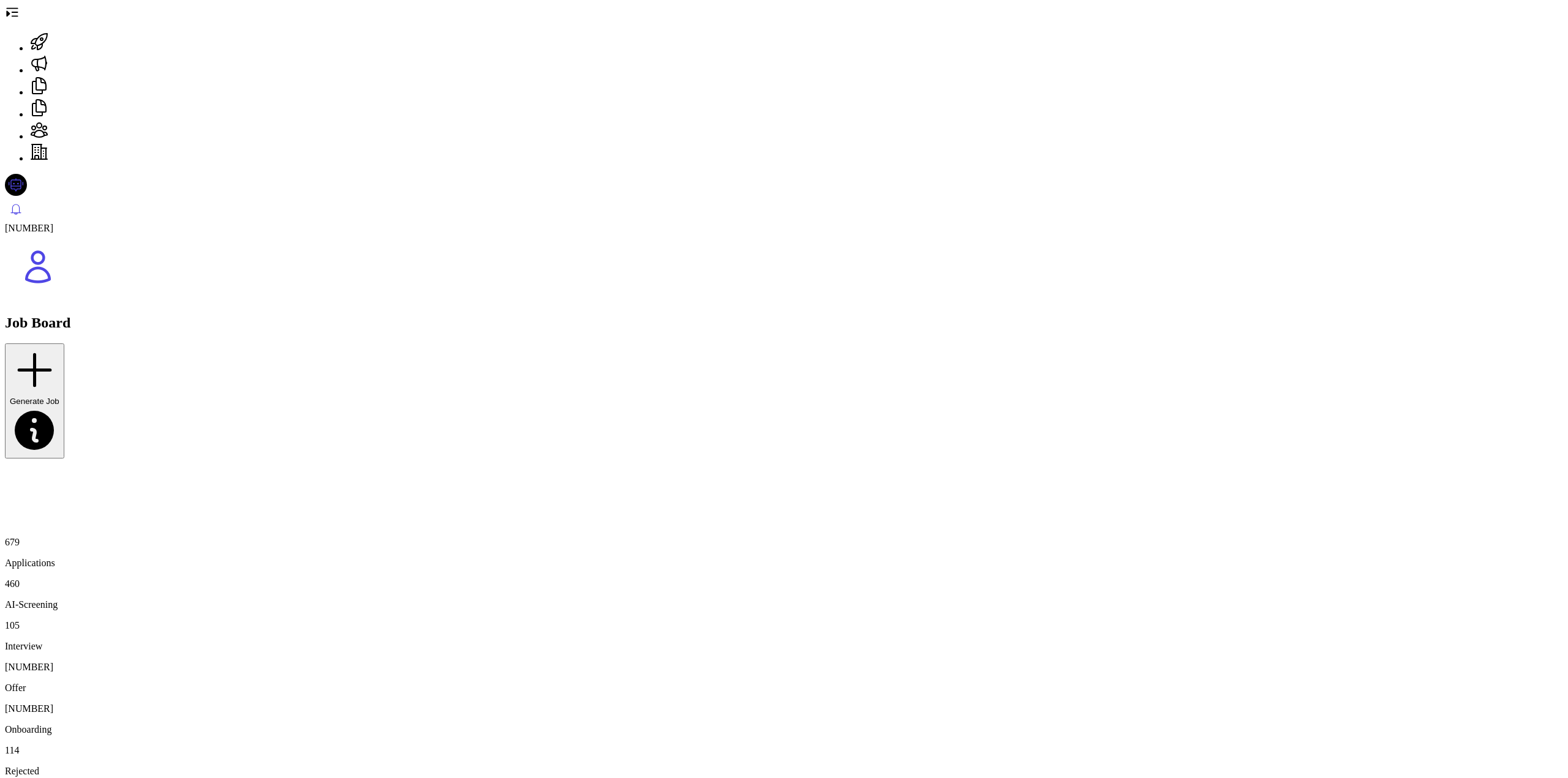 scroll, scrollTop: 754, scrollLeft: 0, axis: vertical 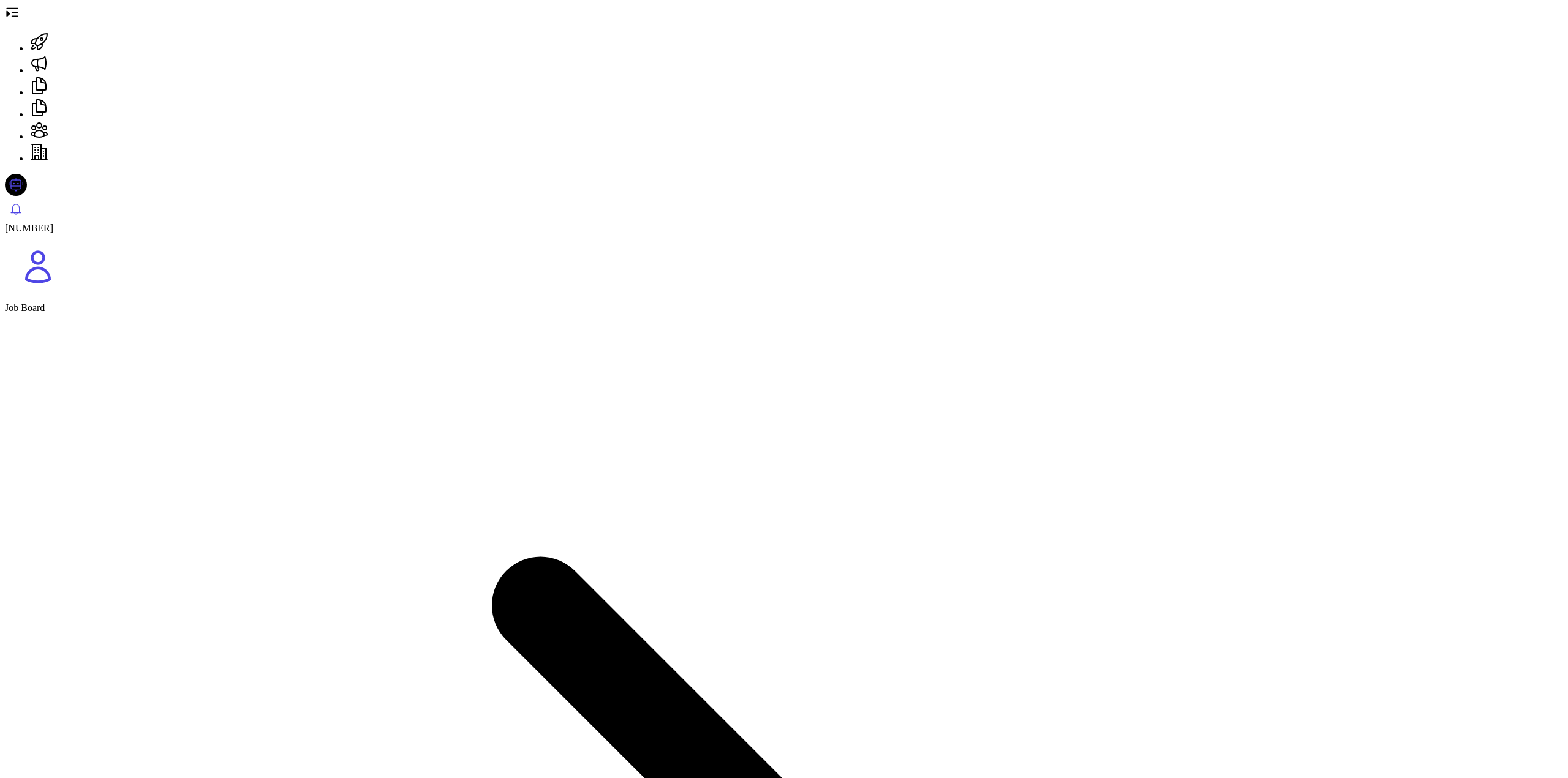 click at bounding box center [39, 65] 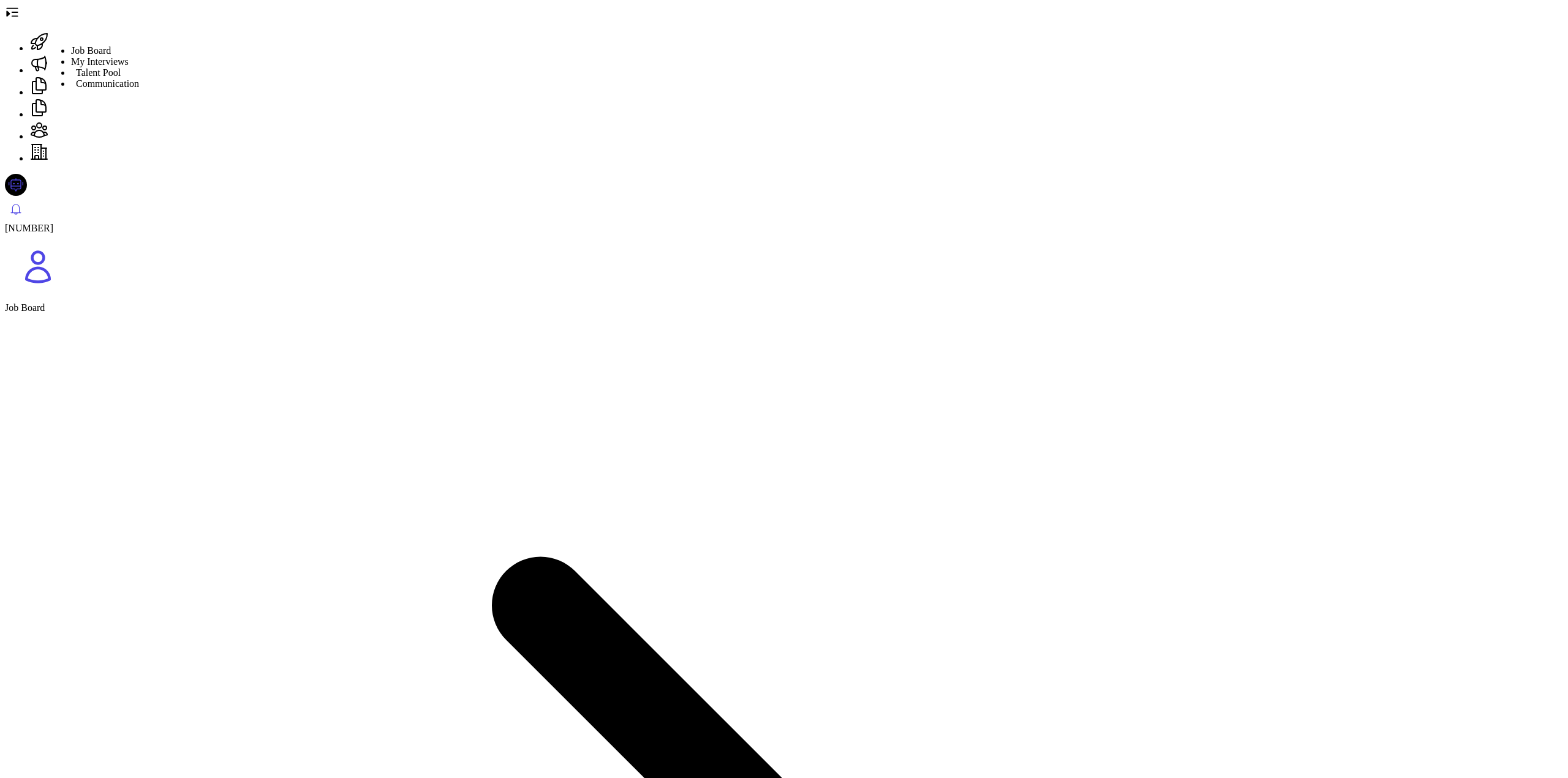 click at bounding box center [39, 65] 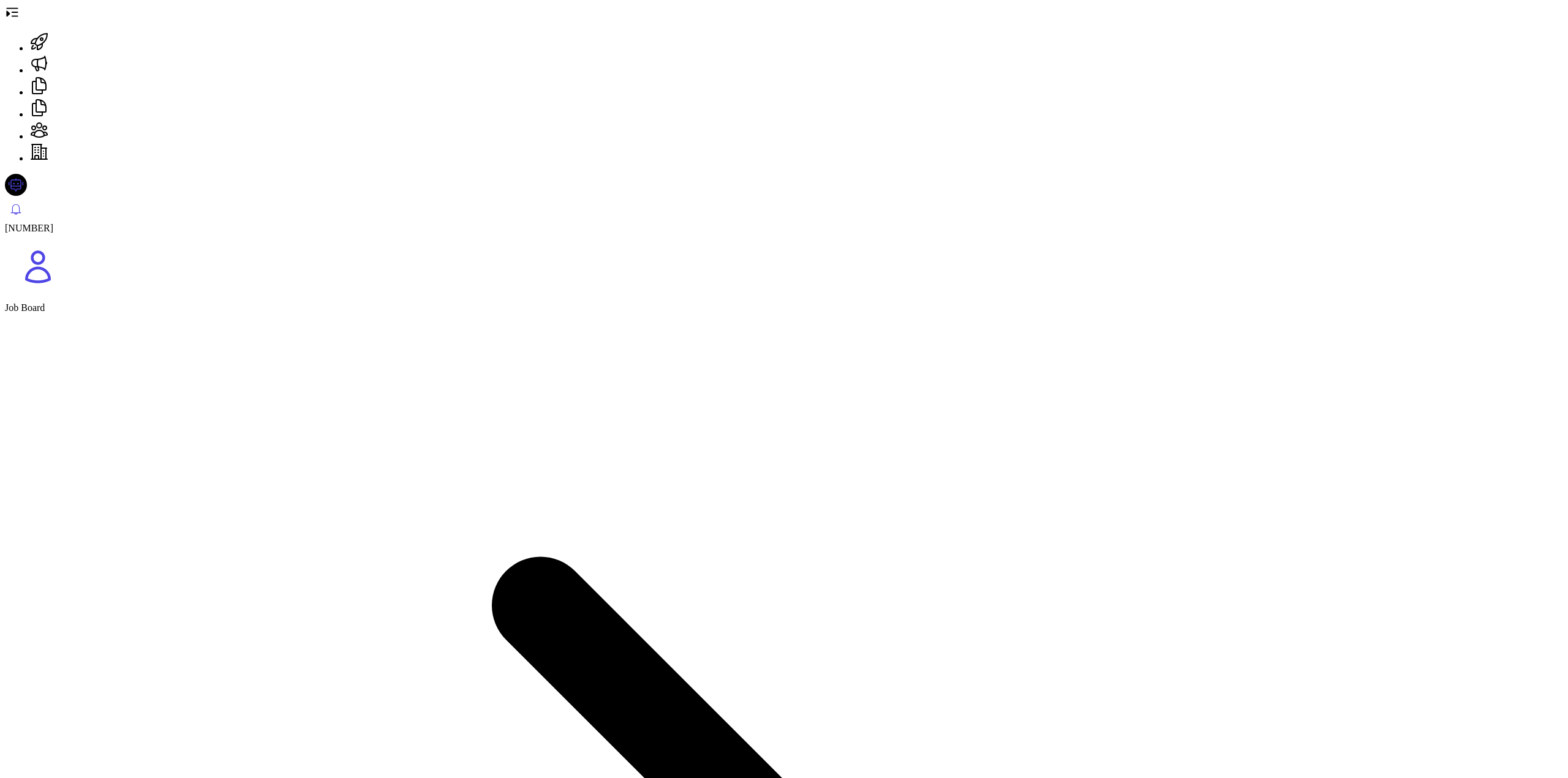 click on "Job Board" at bounding box center (24, 307) 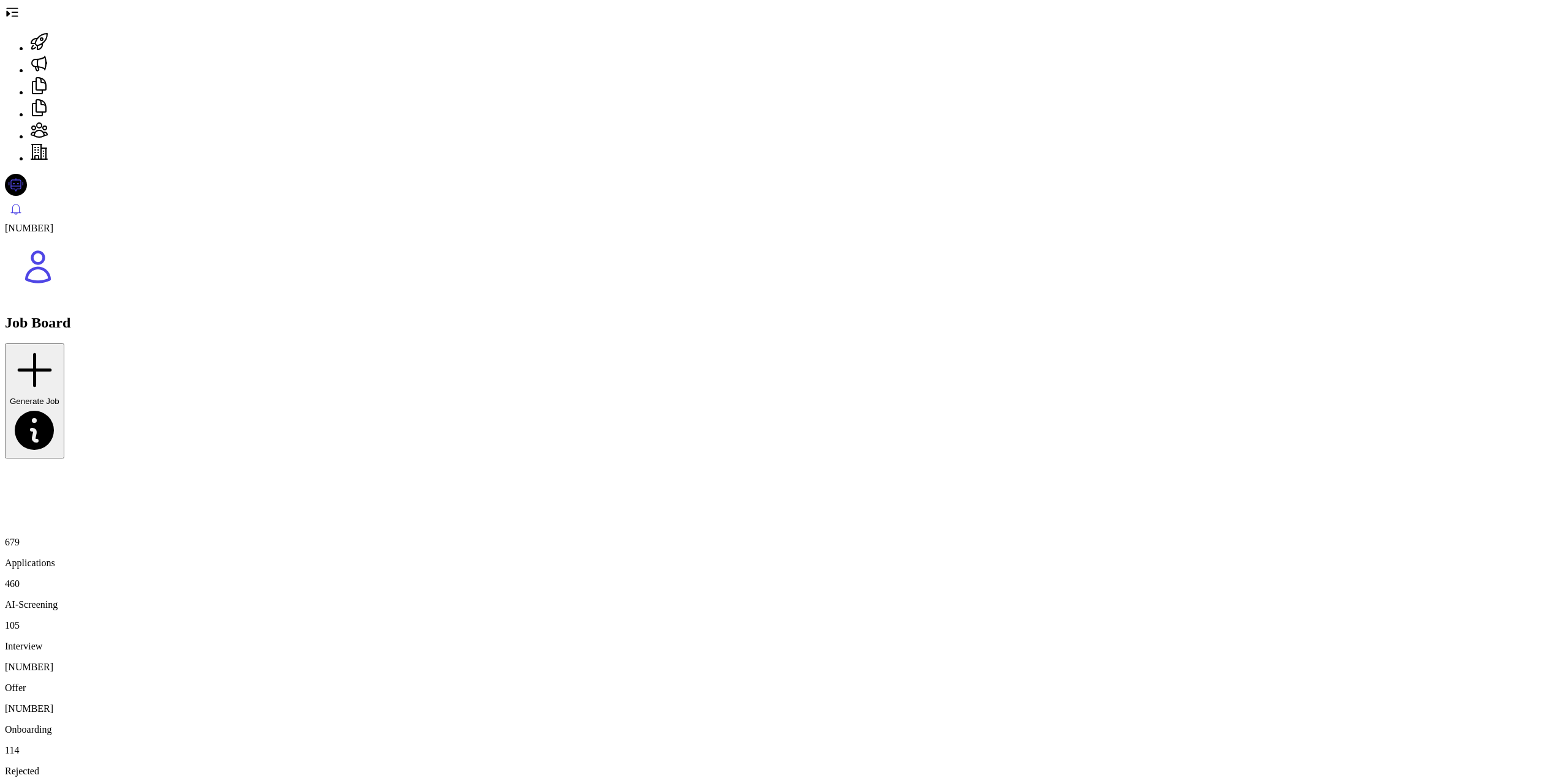 click at bounding box center (61, 797) 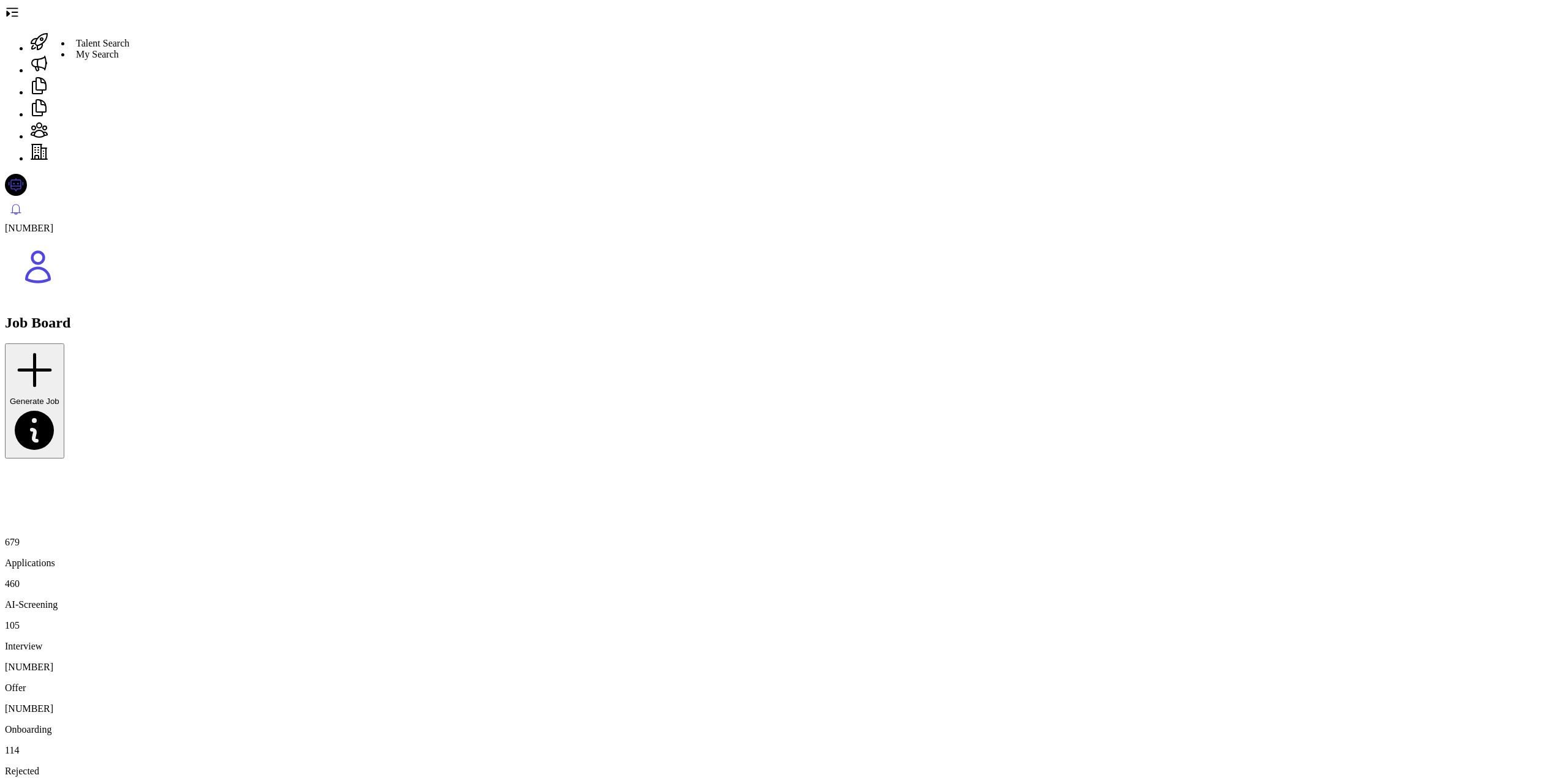 click on "My Search" at bounding box center [102, 43] 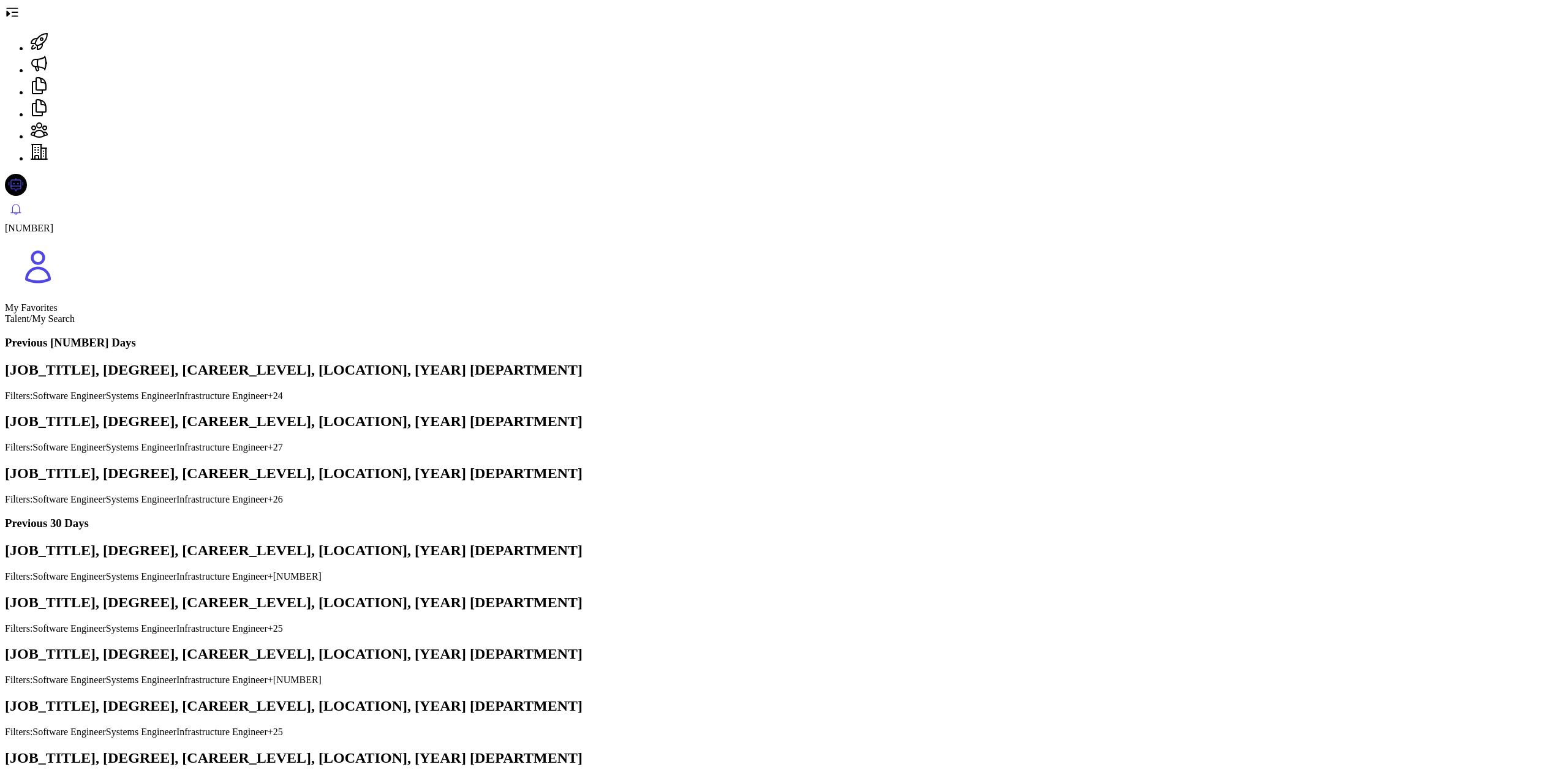 click on "Previous [DURATION] [JOB_TITLE], [DEGREE], [CAREER_LEVEL], [LOCATION], [YEAR] [DEPARTMENT] Filters: [JOB_TITLE] [JOB_TITLE] [JOB_TITLE] +[NUMBER] [JOB_TITLE], [DEGREE], [CAREER_LEVEL], [LOCATION], [YEAR] [DEPARTMENT] Filters: [JOB_TITLE] [JOB_TITLE] [JOB_TITLE] +[NUMBER] [JOB_TITLE], [DEGREE], [CAREER_LEVEL], [LOCATION], [YEAR] [DEPARTMENT] Filters: [JOB_TITLE] [JOB_TITLE] [JOB_TITLE] +[NUMBER] Filters: [JOB_TITLE] [JOB_TITLE] +[NUMBER] Previous [DURATION] [JOB_TITLE], [DEGREE], [CAREER_LEVEL], [LOCATION], [YEAR] [DEPARTMENT] Filters: [JOB_TITLE] [JOB_TITLE] [JOB_TITLE] +[NUMBER] [JOB_TITLE], [DEGREE], [CAREER_LEVEL], [LOCATION], [YEAR] [DEPARTMENT] Filters: [JOB_TITLE] [JOB_TITLE] [JOB_TITLE] +[NUMBER] [JOB_TITLE], [DEGREE], [CAREER_LEVEL], [LOCATION], [YEAR] [DEPARTMENT] Filters: [JOB_TITLE] [JOB_TITLE] [JOB_TITLE] +[NUMBER] Filters: [JOB_TITLE] [JOB_TITLE] +[NUMBER]" at bounding box center [784, 615] 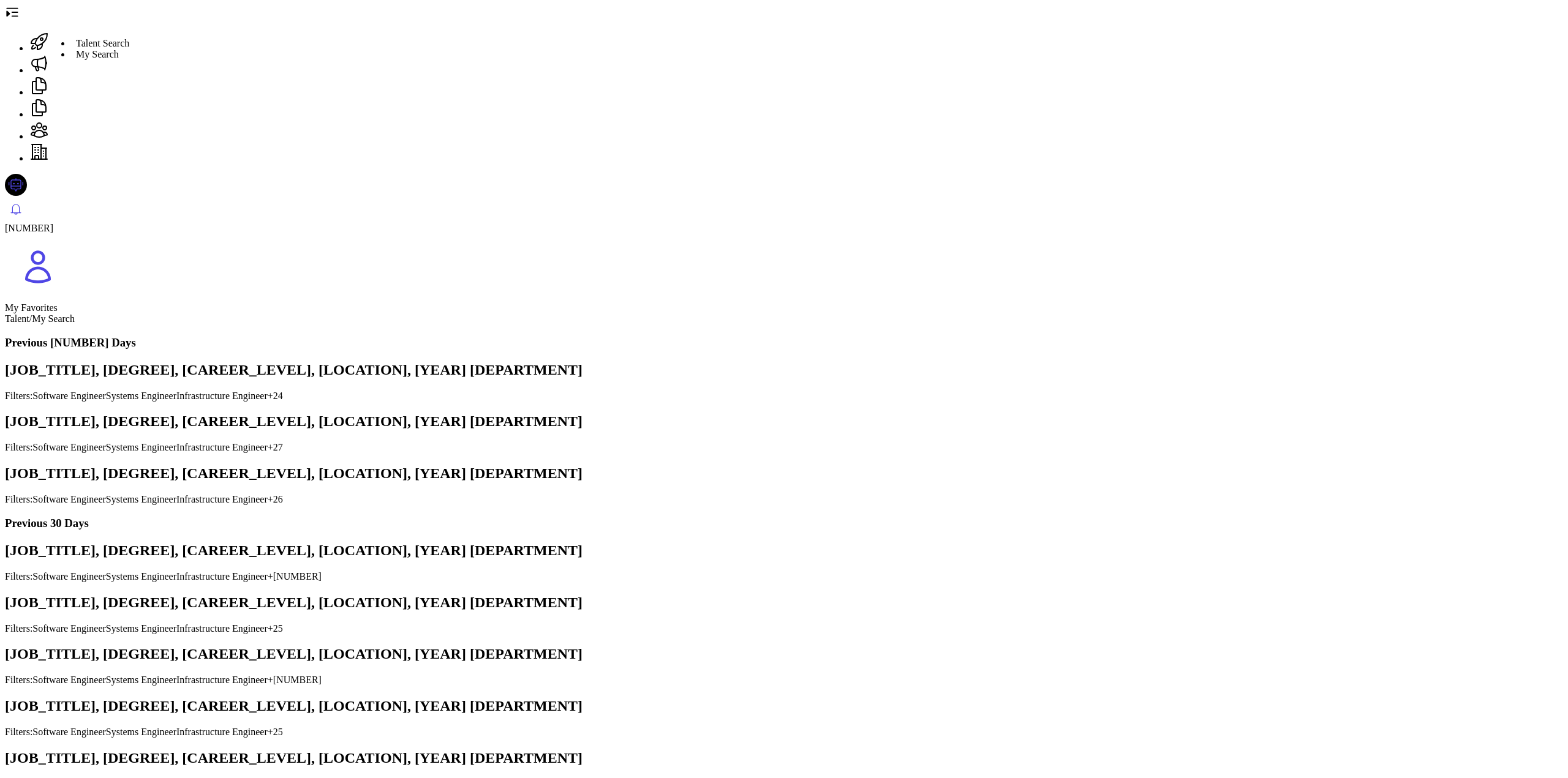 click at bounding box center (39, 42) 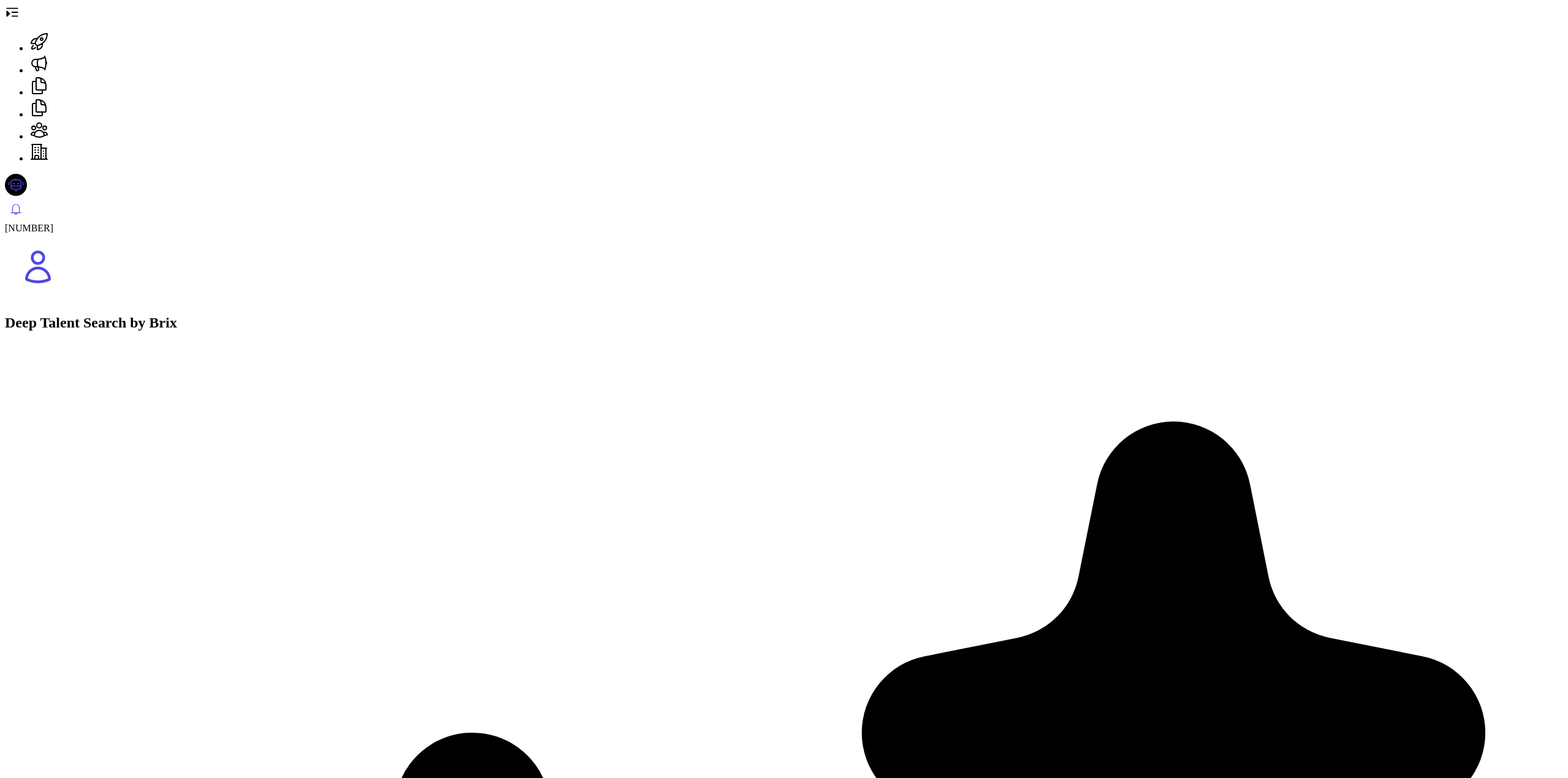 click at bounding box center (784, 1135) 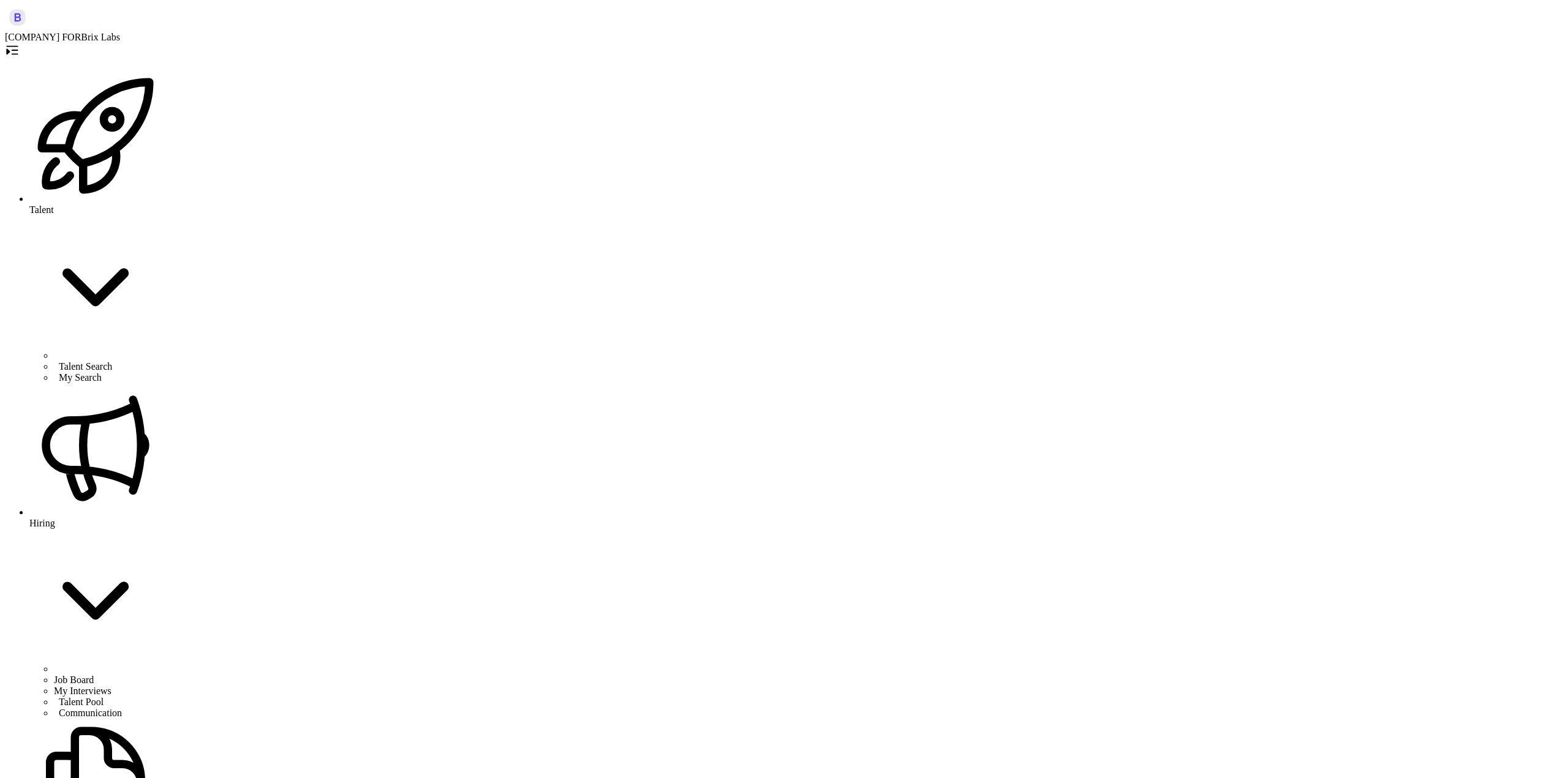 scroll, scrollTop: 0, scrollLeft: 0, axis: both 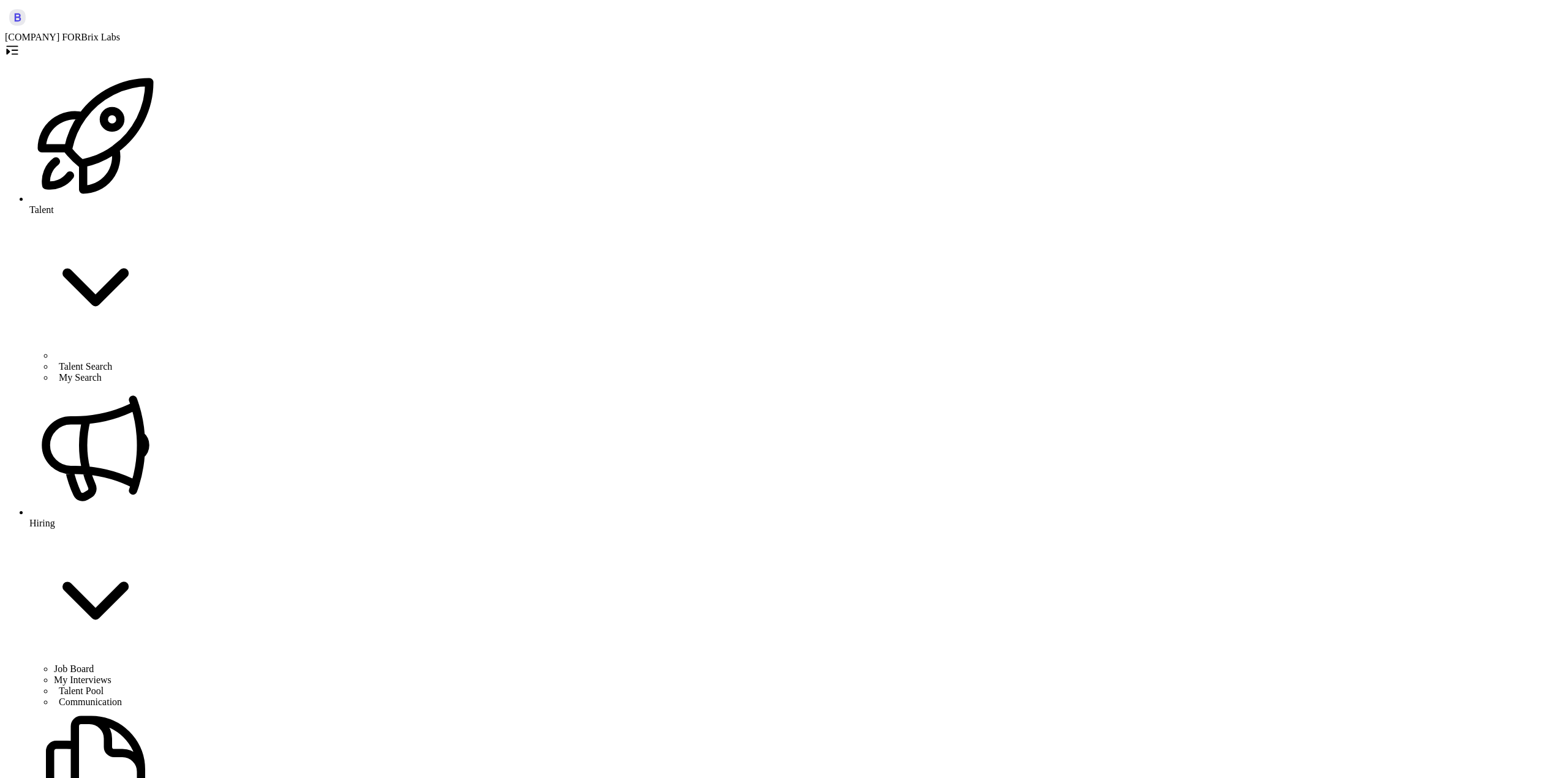 click on "Onboarding" at bounding box center (96, 210) 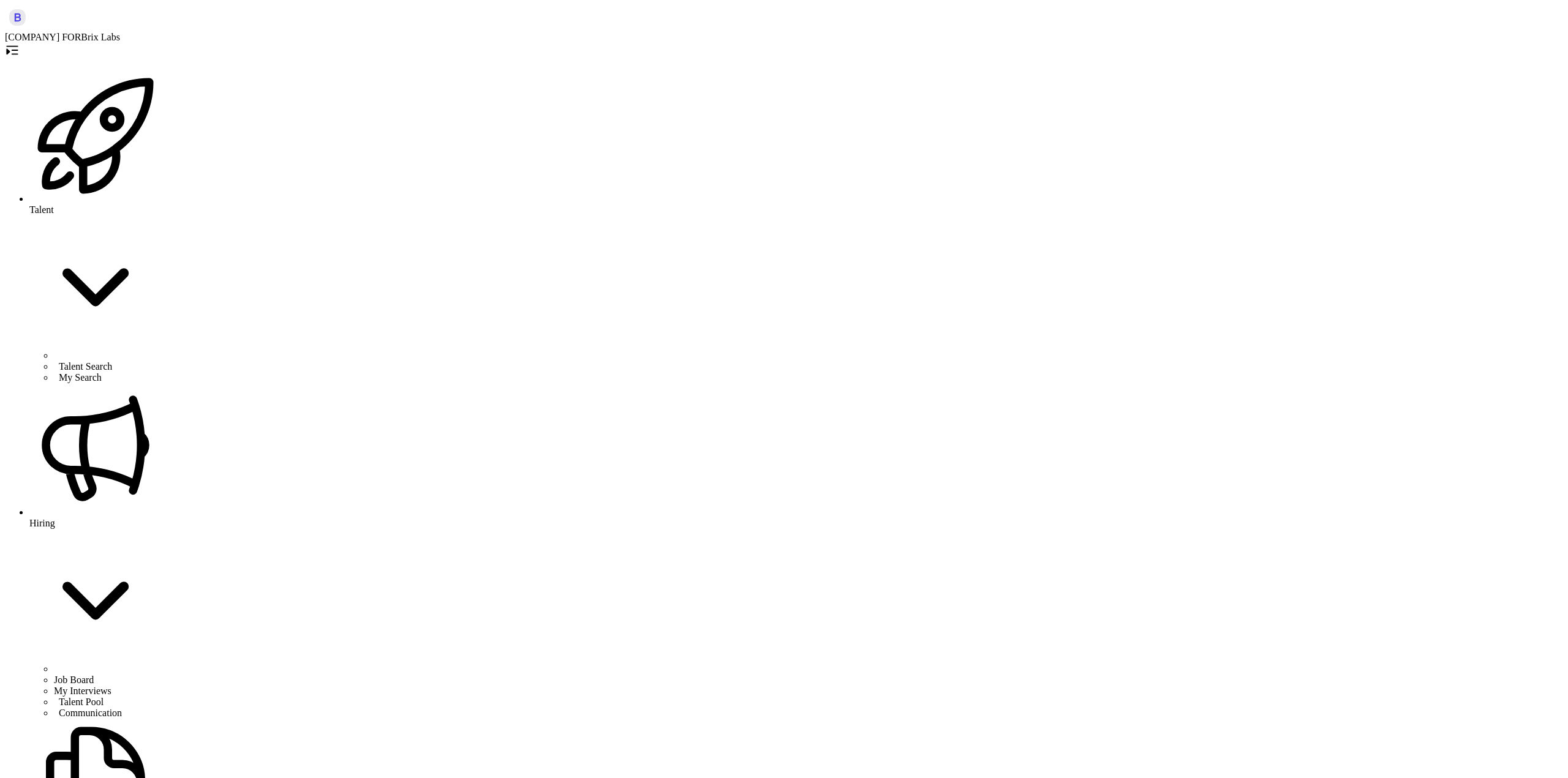 click on "Job Board" at bounding box center [108, 680] 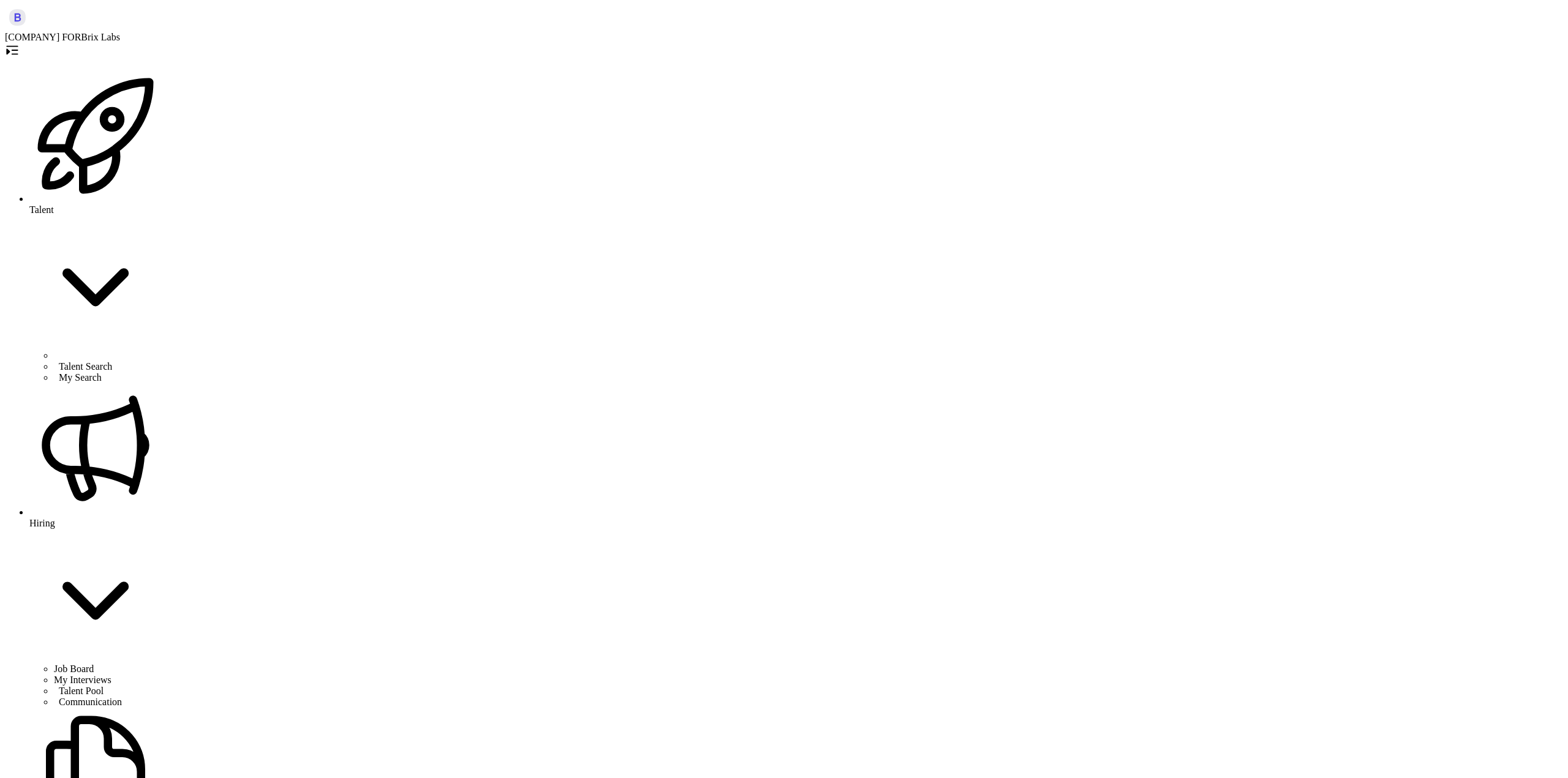 click on "Onboarding" at bounding box center [42, 209] 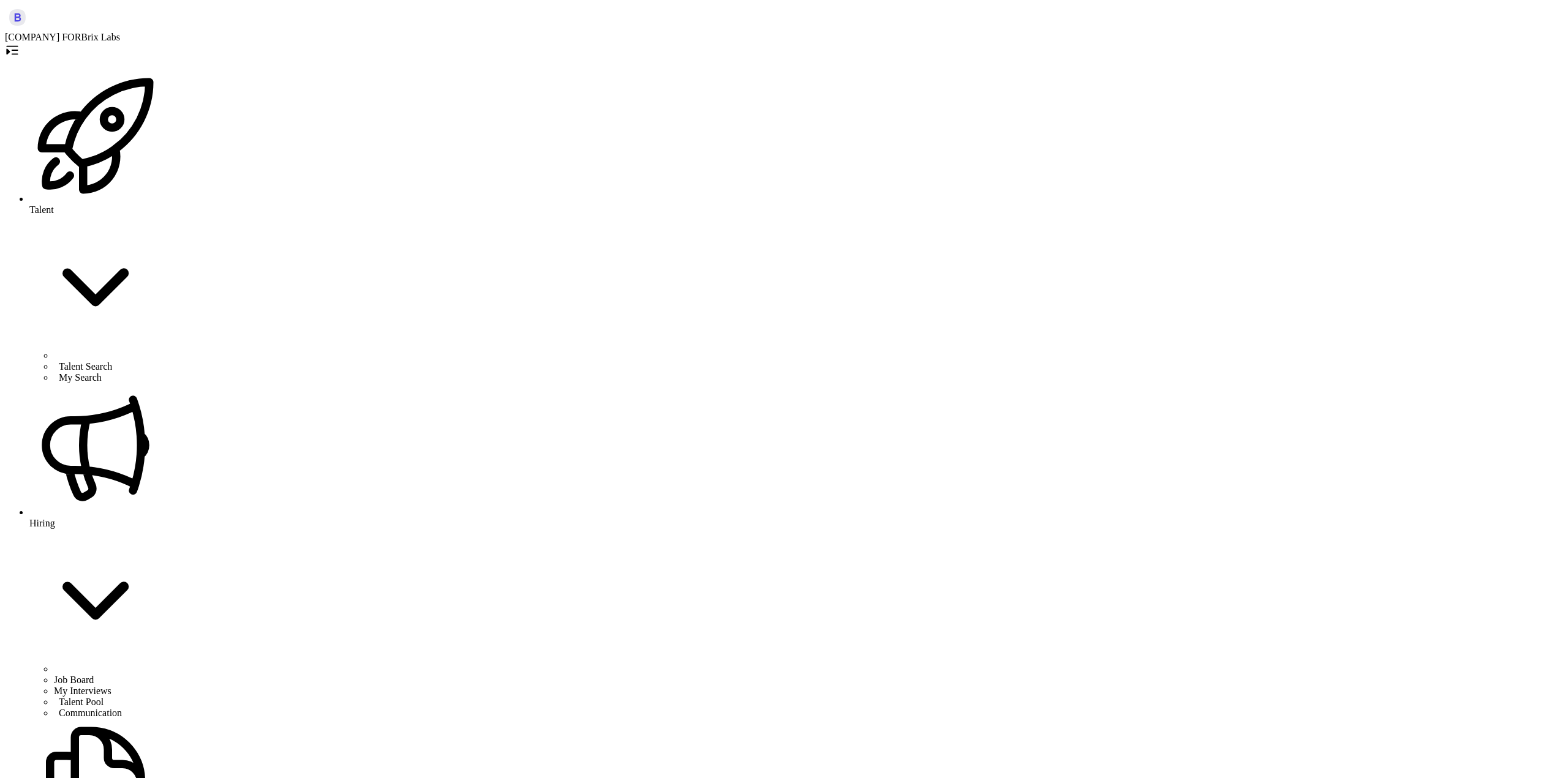 click on "Job Board" at bounding box center [108, 680] 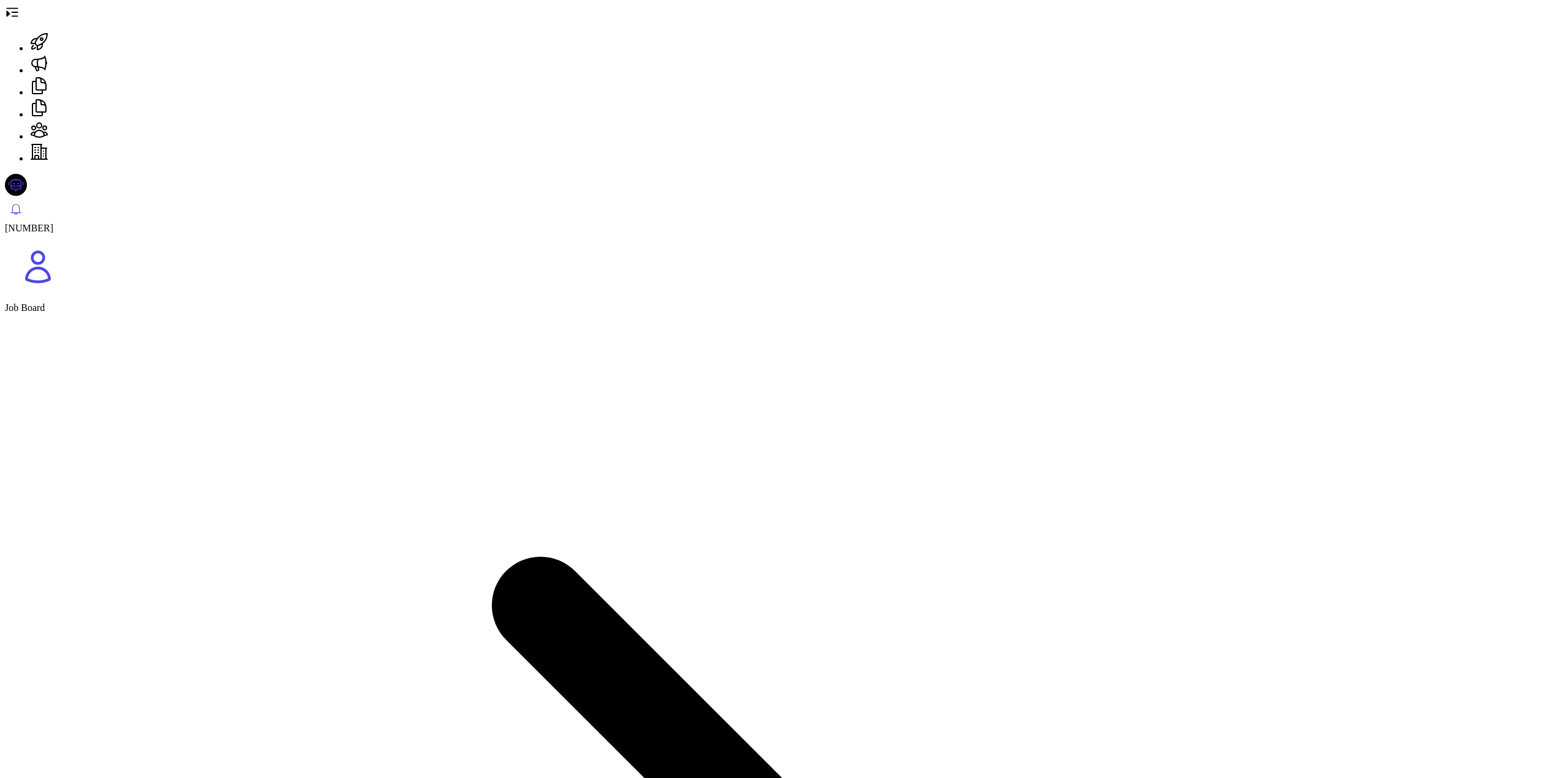 click on "[FIRST] Brix Featured" at bounding box center [67, 13415] 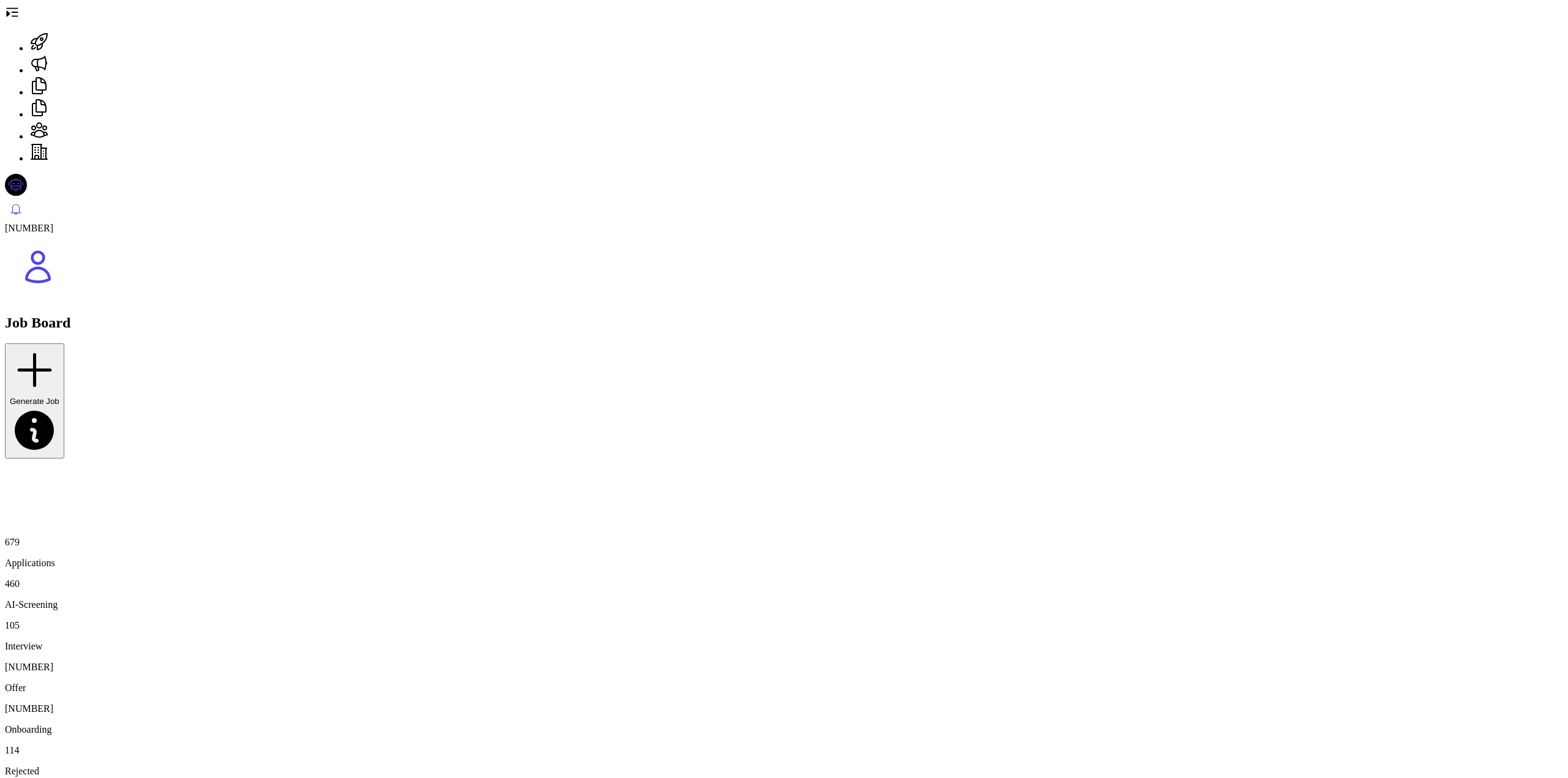 click on "Software Engineer, iOS" at bounding box center [187, 834] 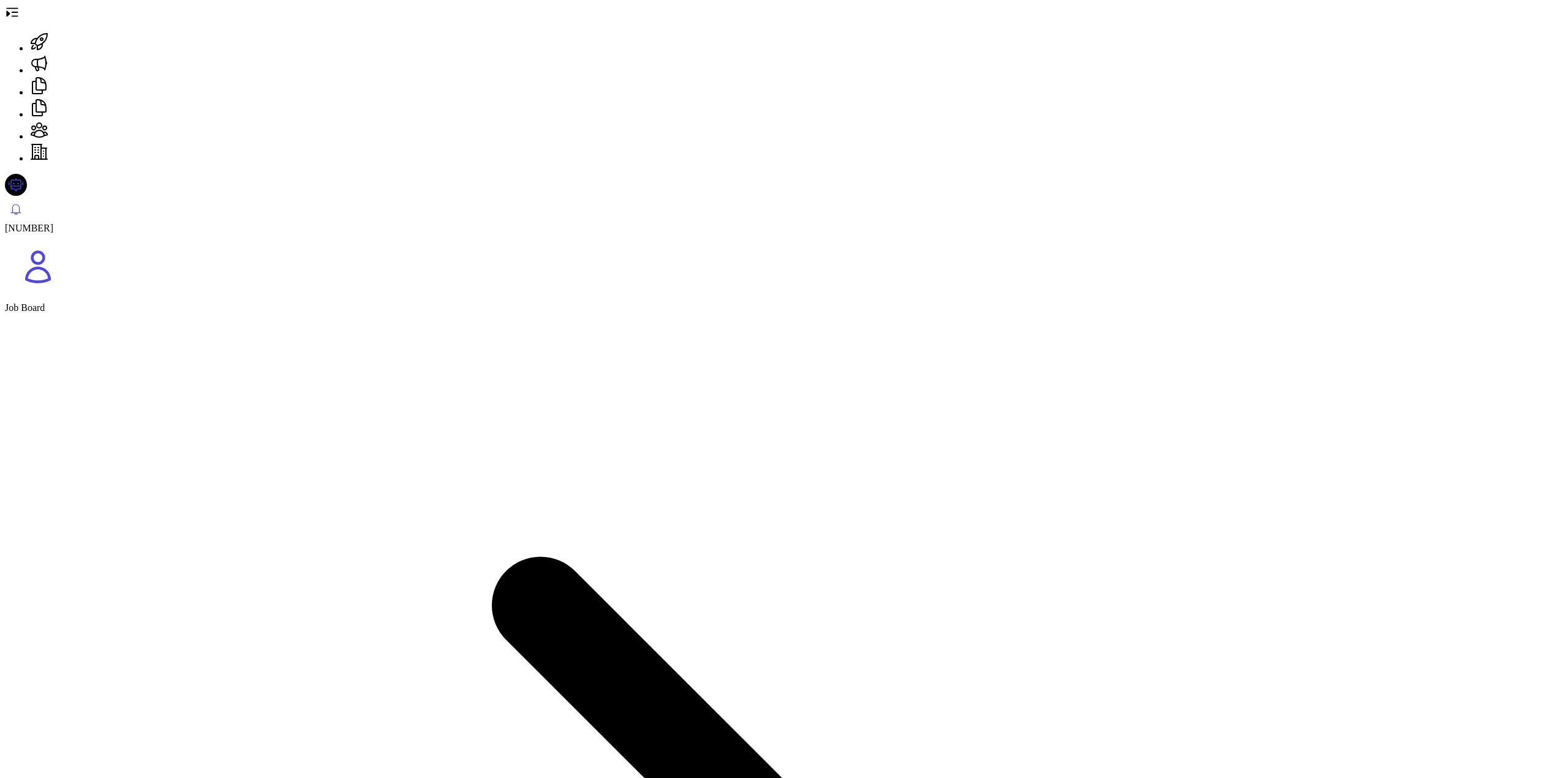 click on "[COUNTRY]" at bounding box center [33, 10212] 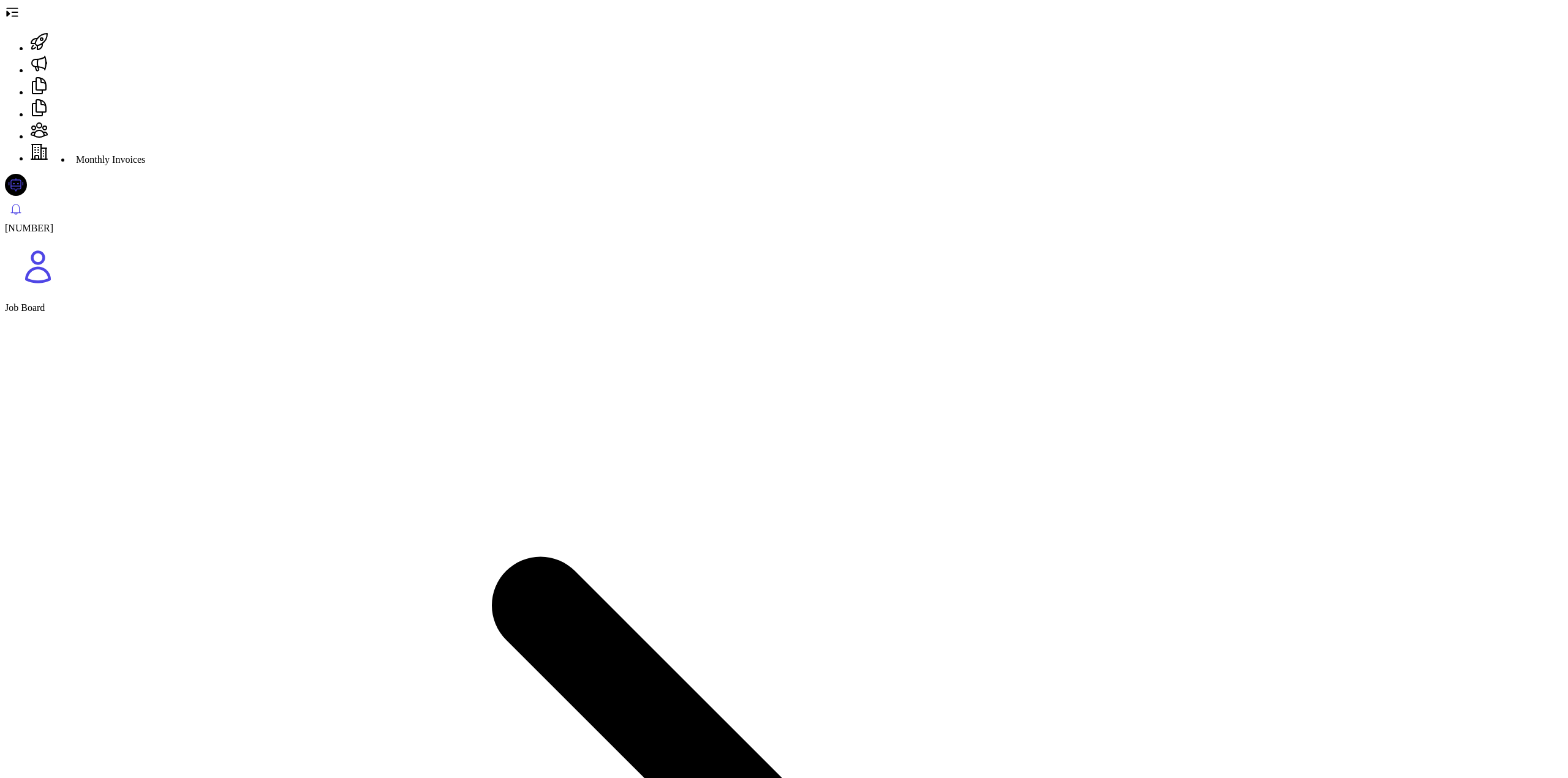 click at bounding box center [39, 109] 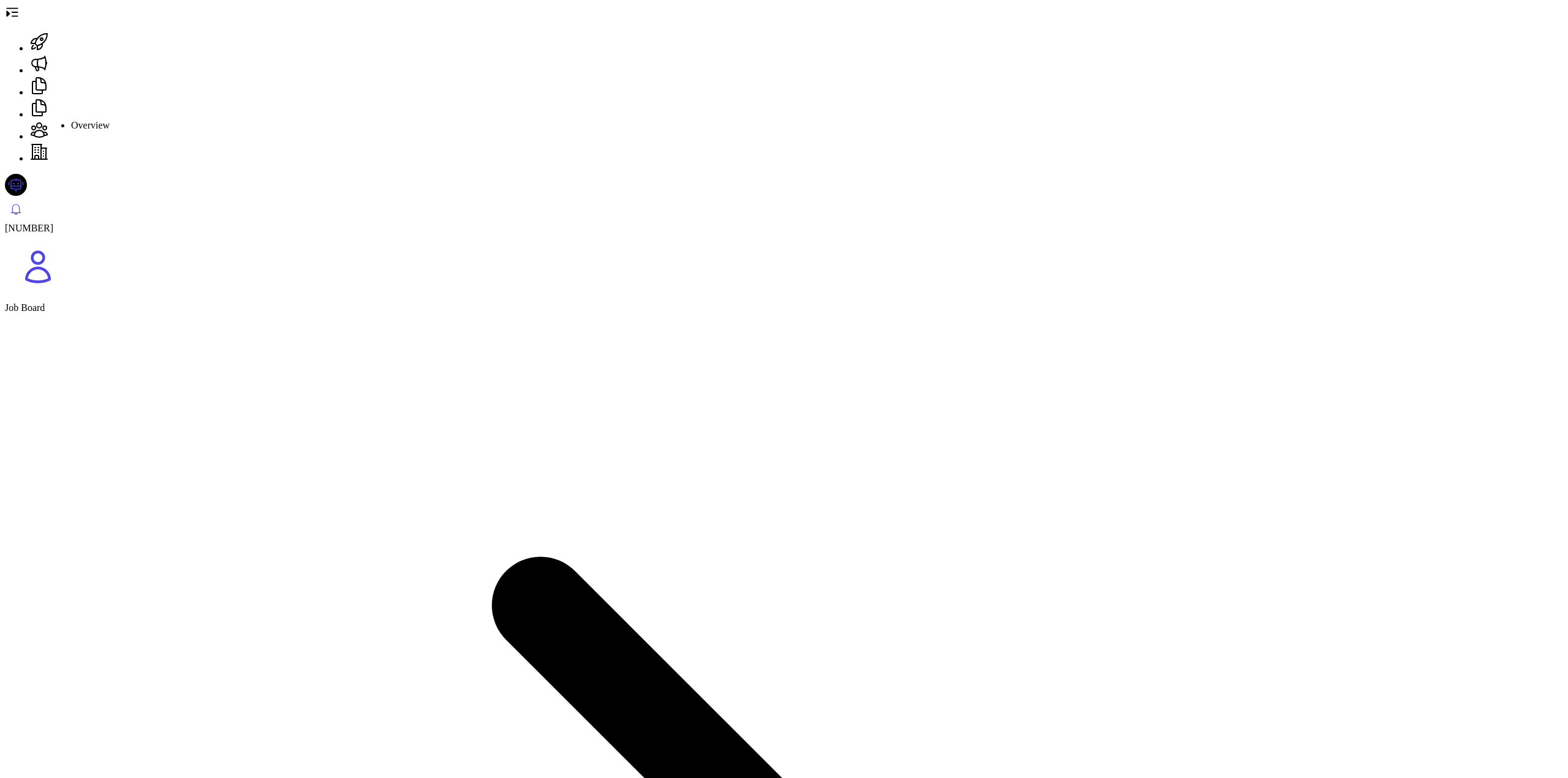click at bounding box center (39, 43) 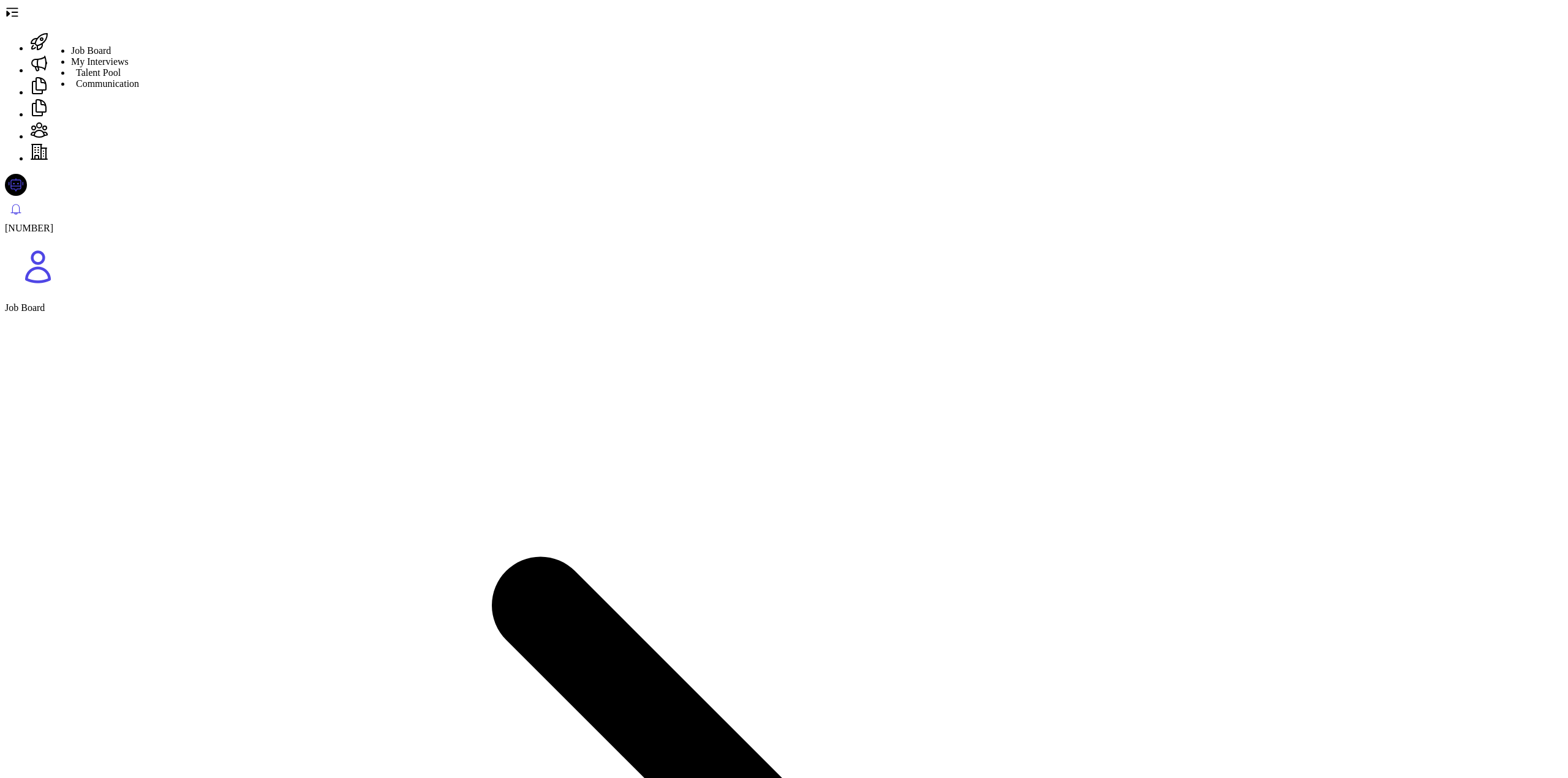 click at bounding box center [39, 64] 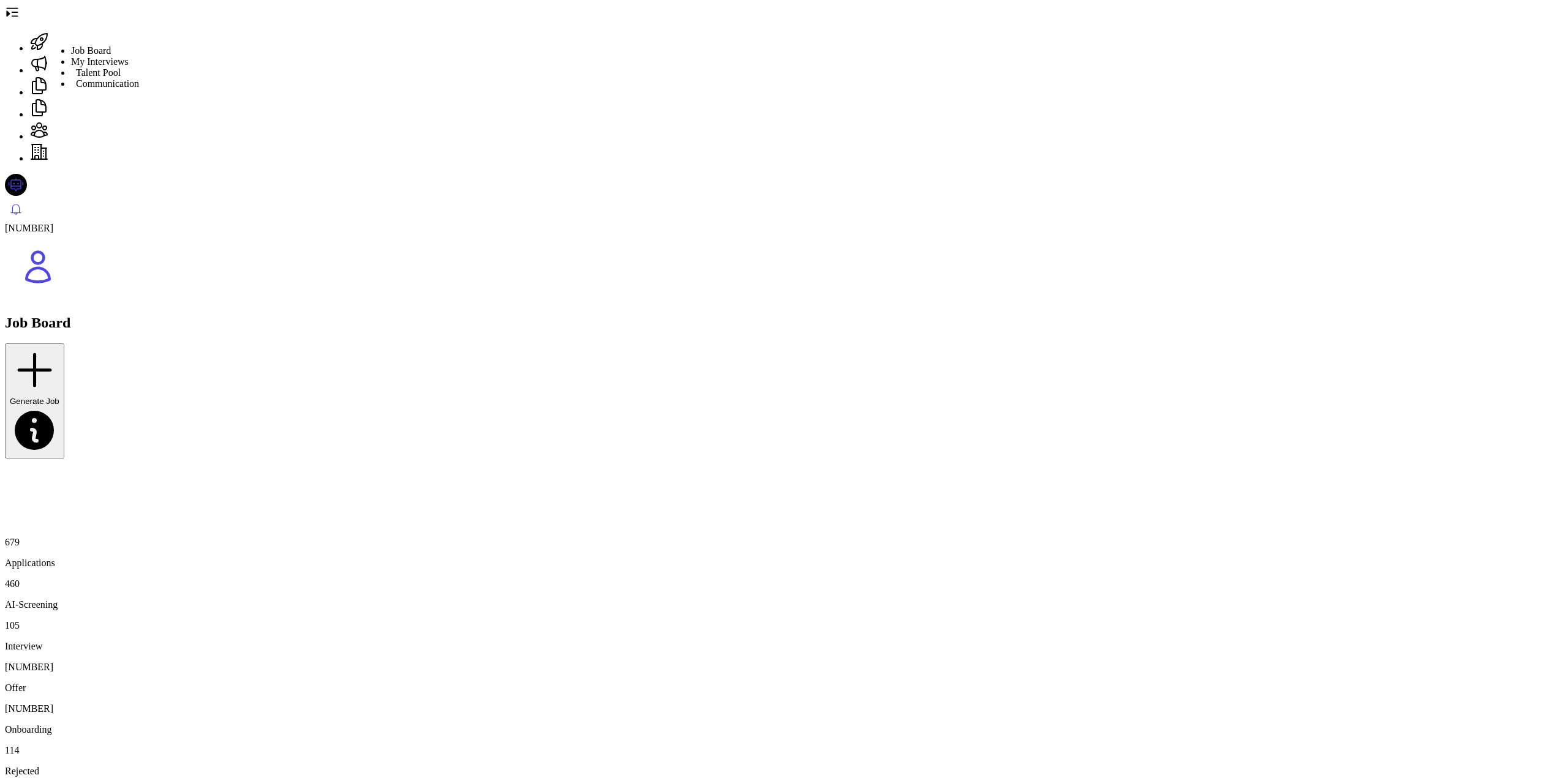 click on "My Interviews" at bounding box center [100, 61] 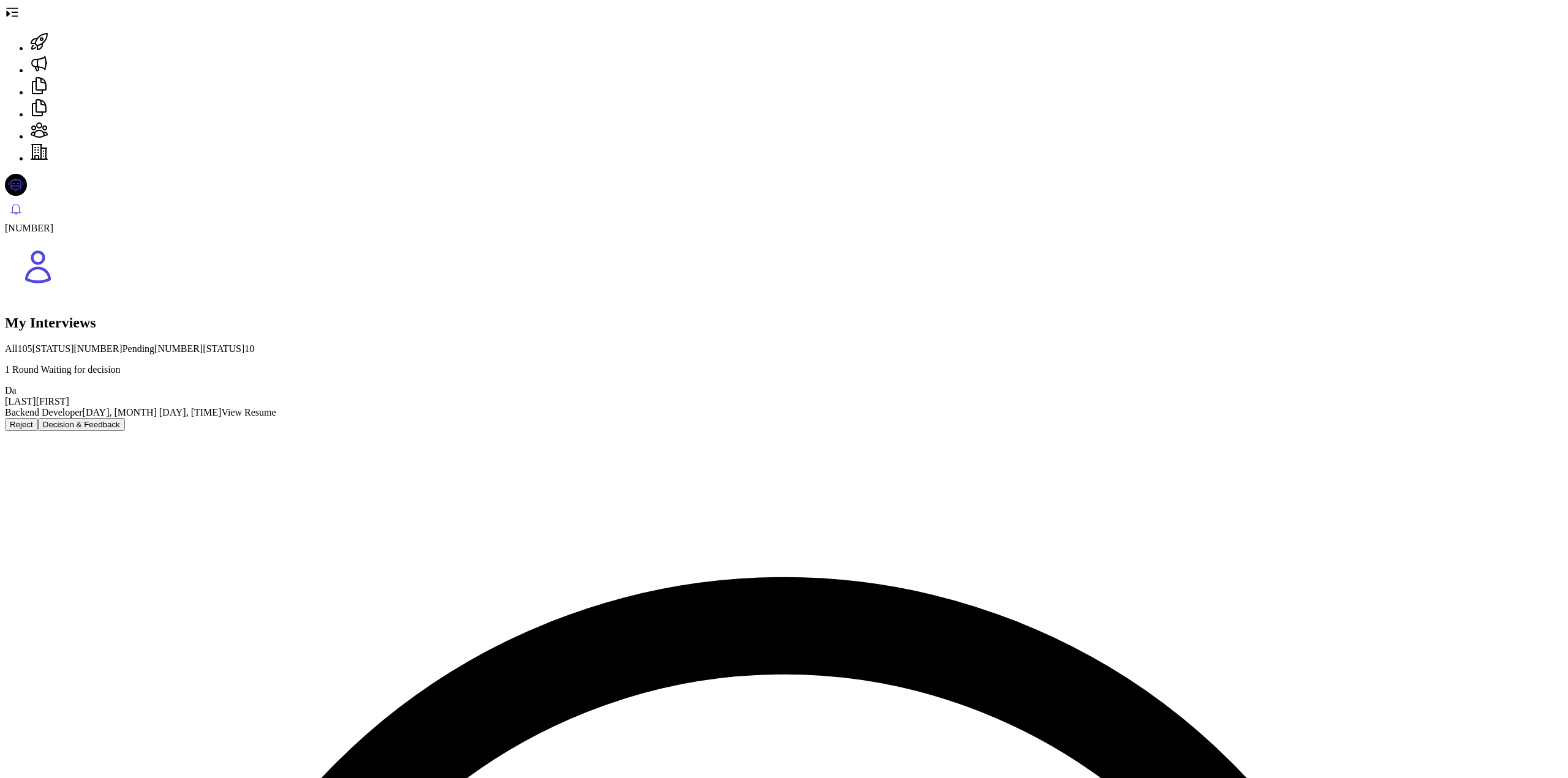 scroll, scrollTop: 61, scrollLeft: 0, axis: vertical 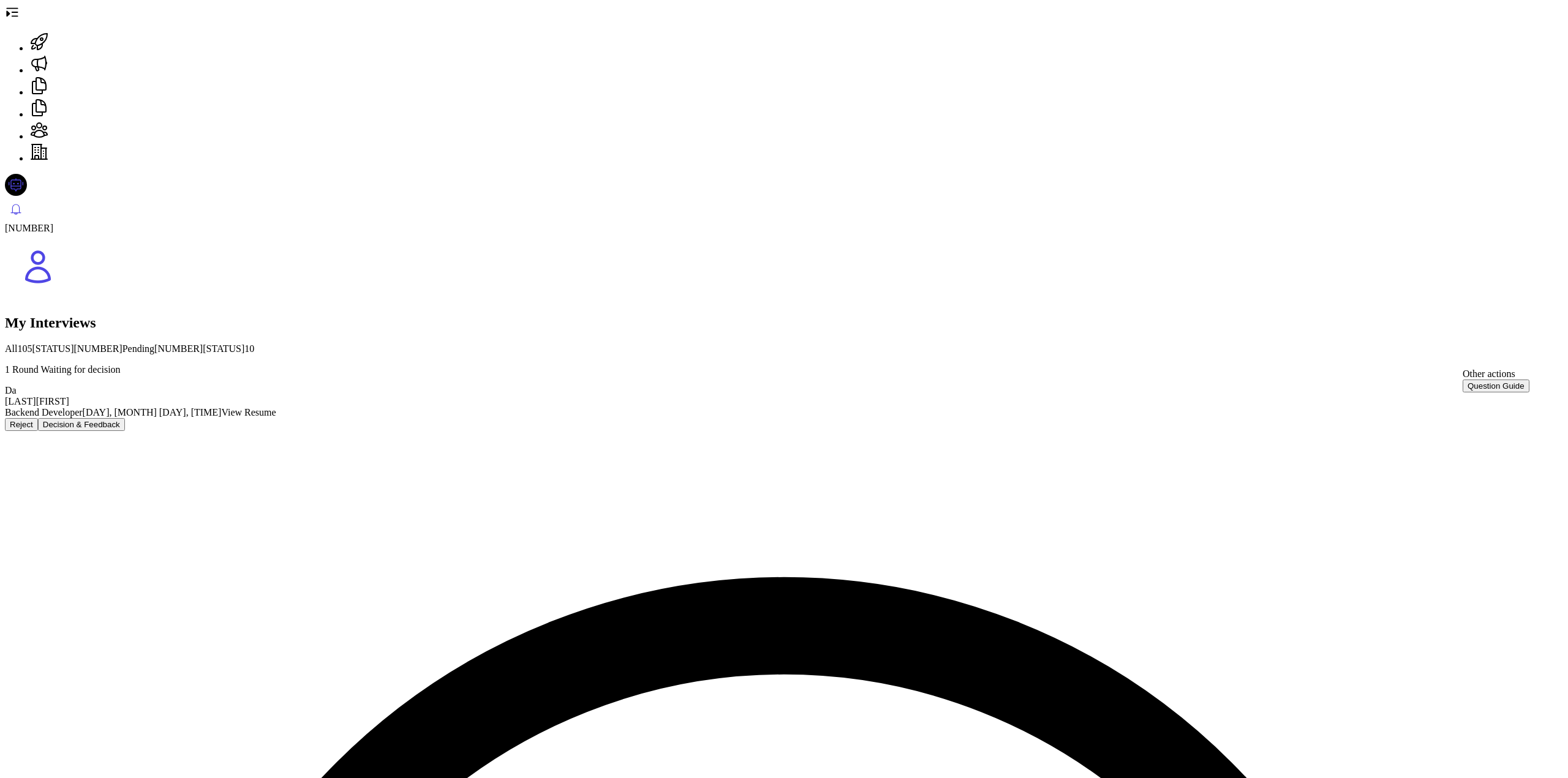 click at bounding box center [130, 6918] 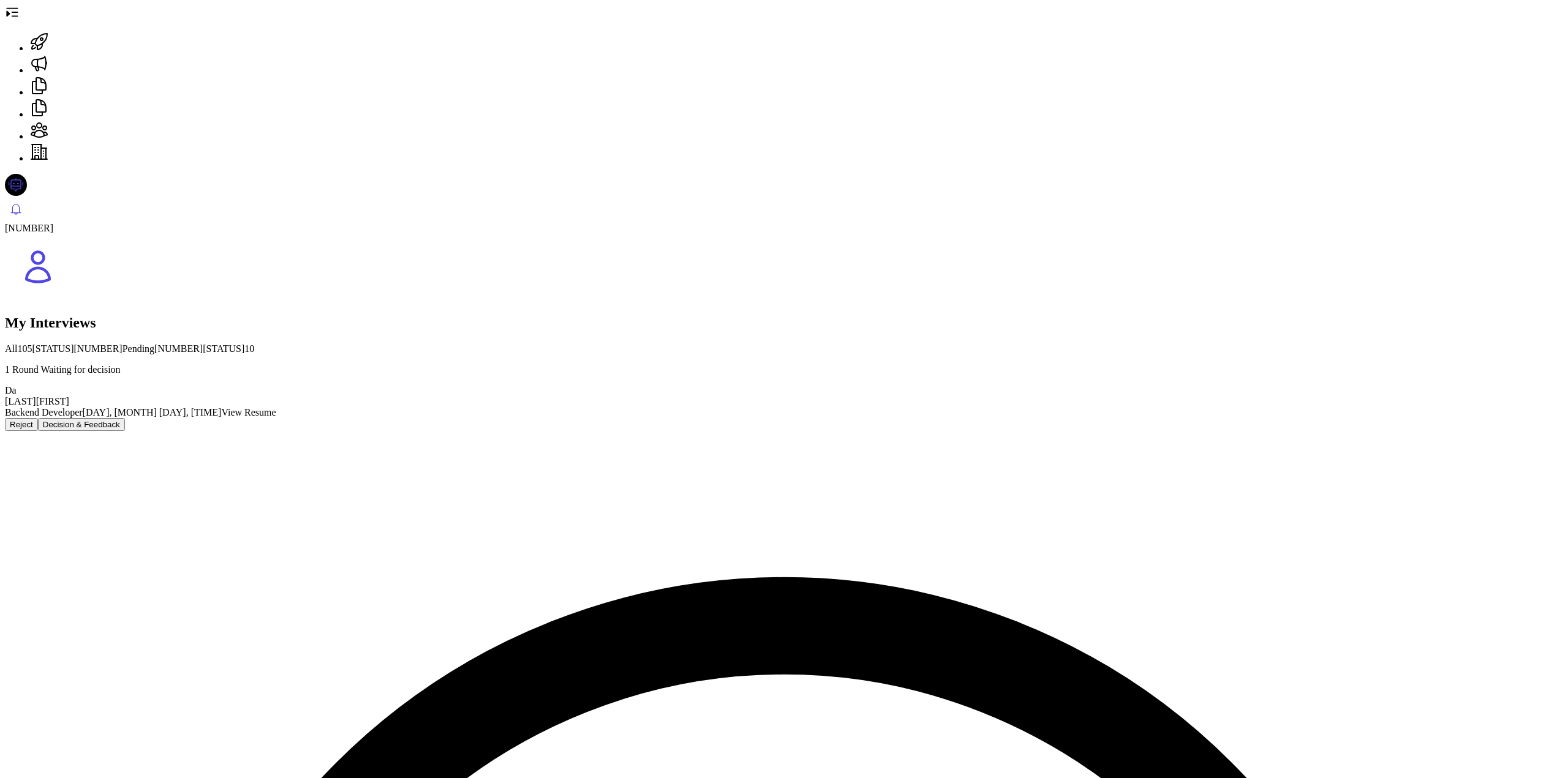 scroll, scrollTop: 4546, scrollLeft: 0, axis: vertical 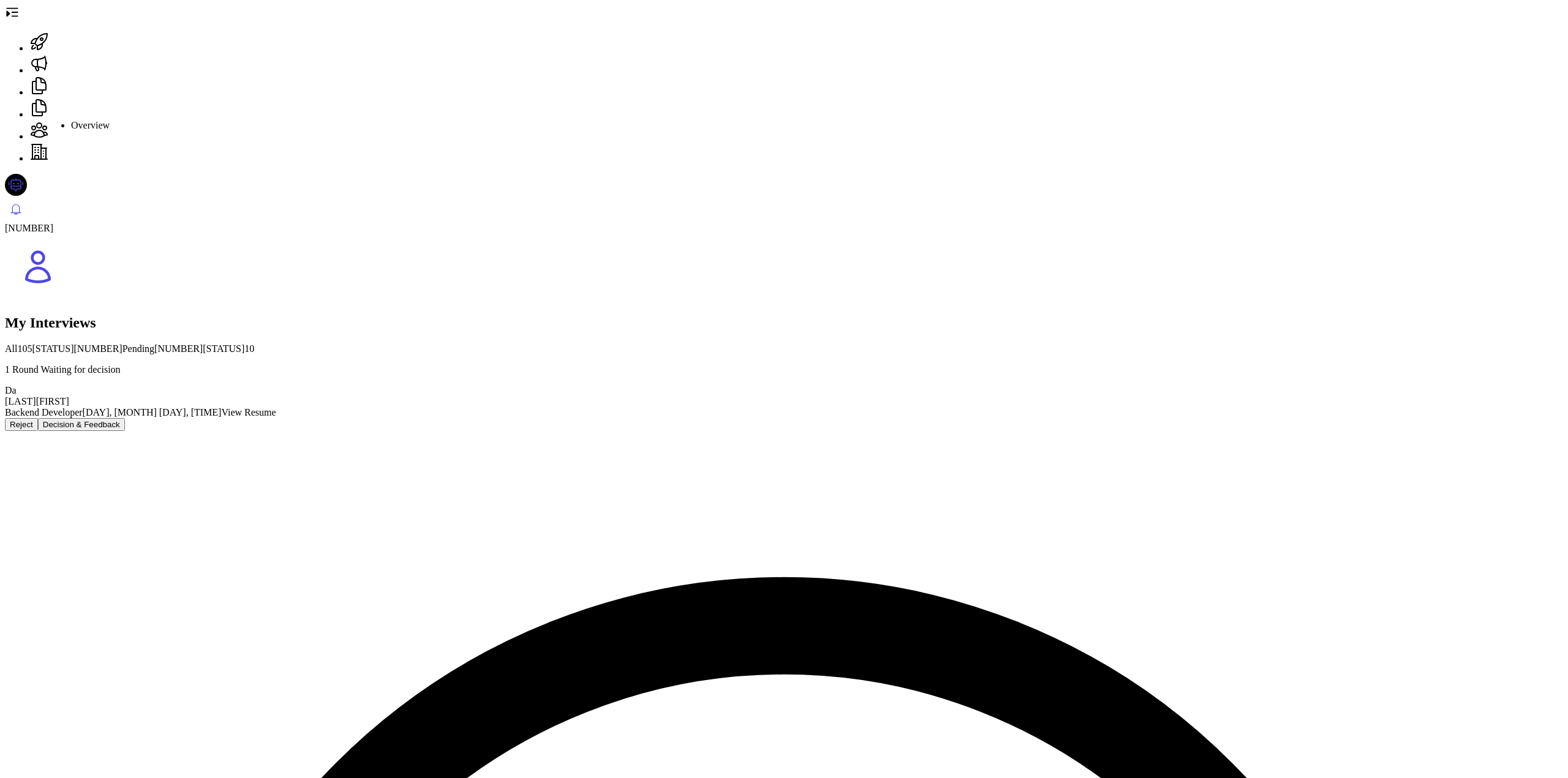click at bounding box center (39, 42) 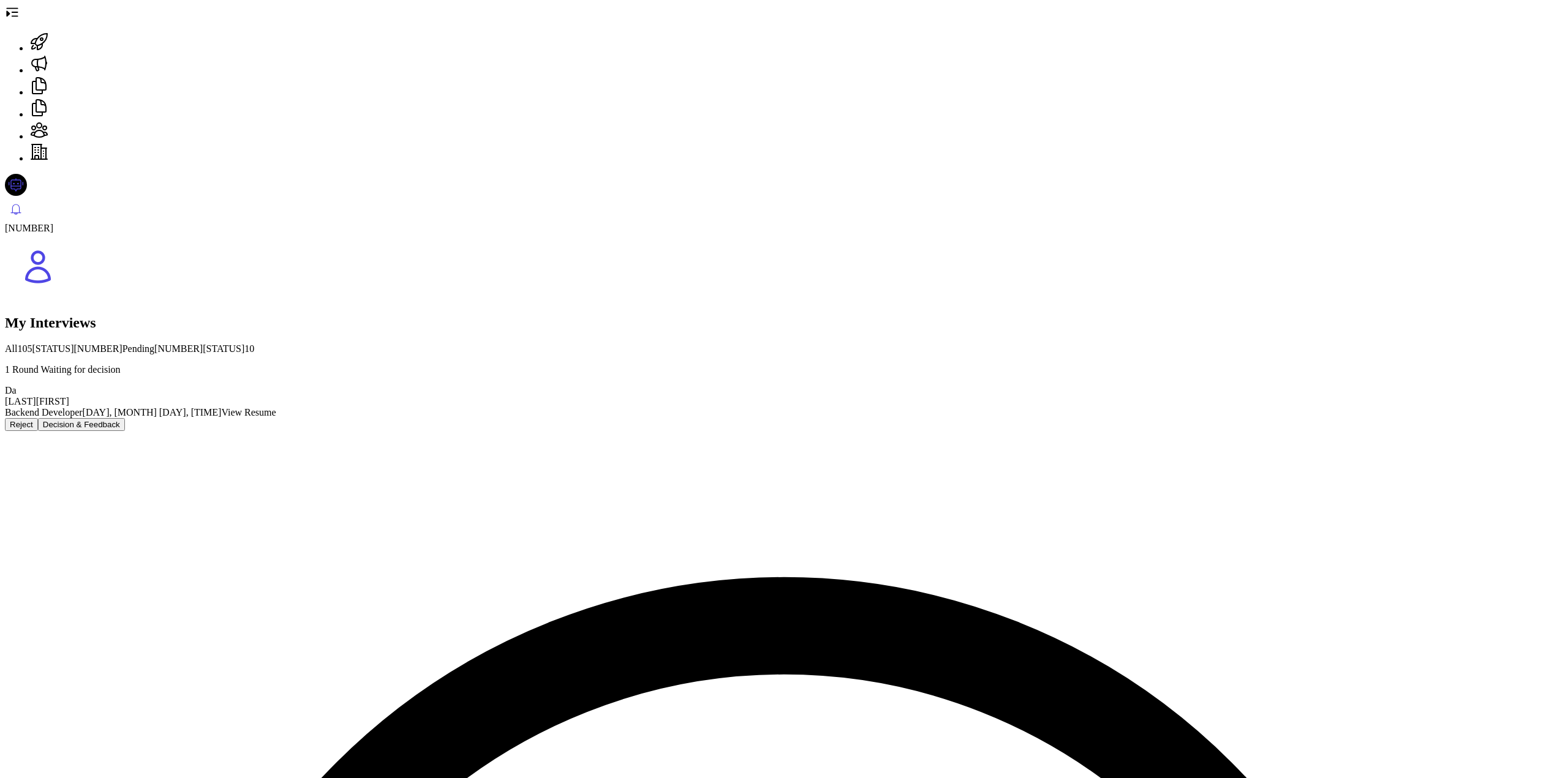 click on "[FIRST][LAST]" at bounding box center [37, 401] 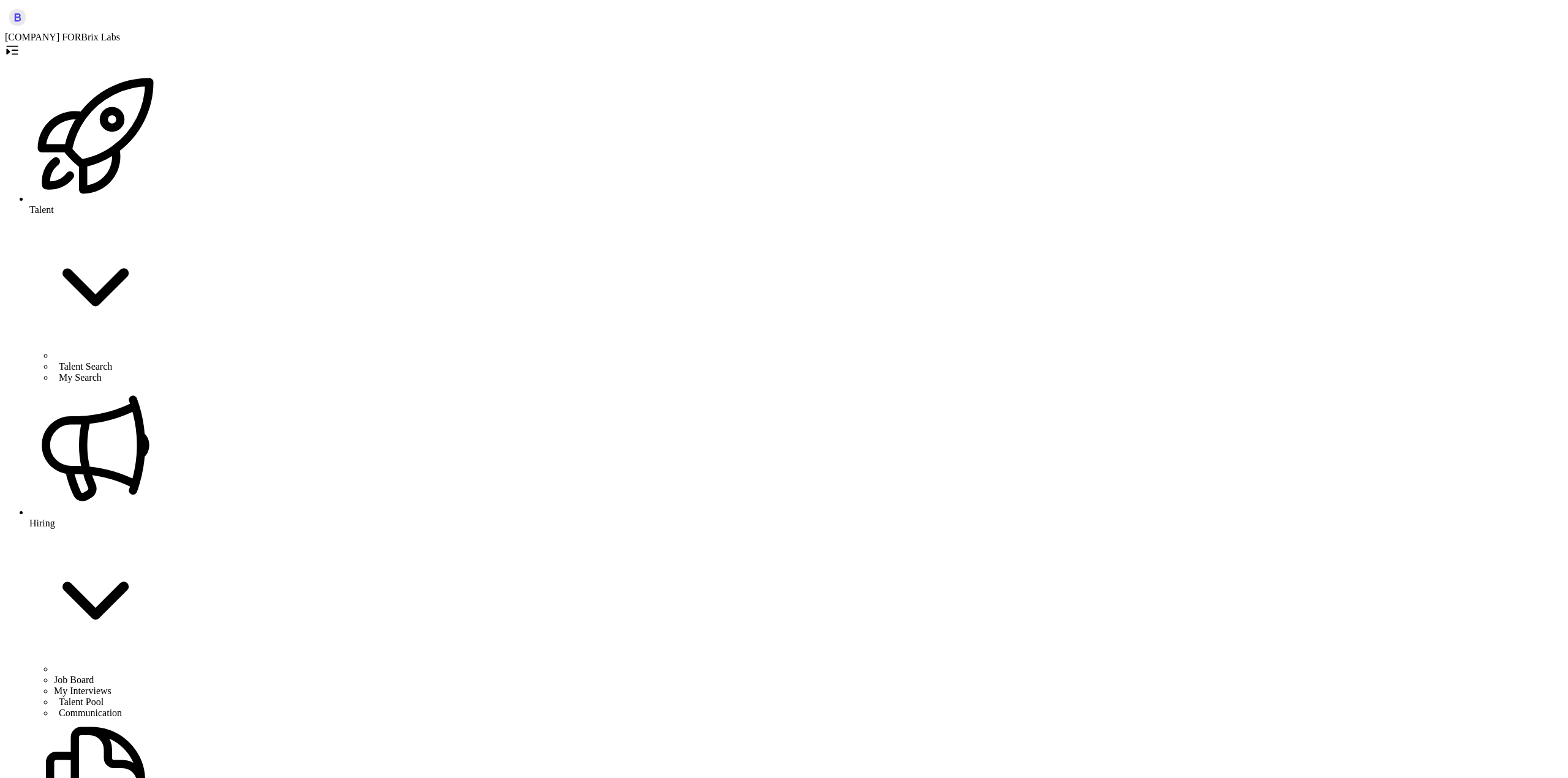 click on "Job Board" at bounding box center [74, 679] 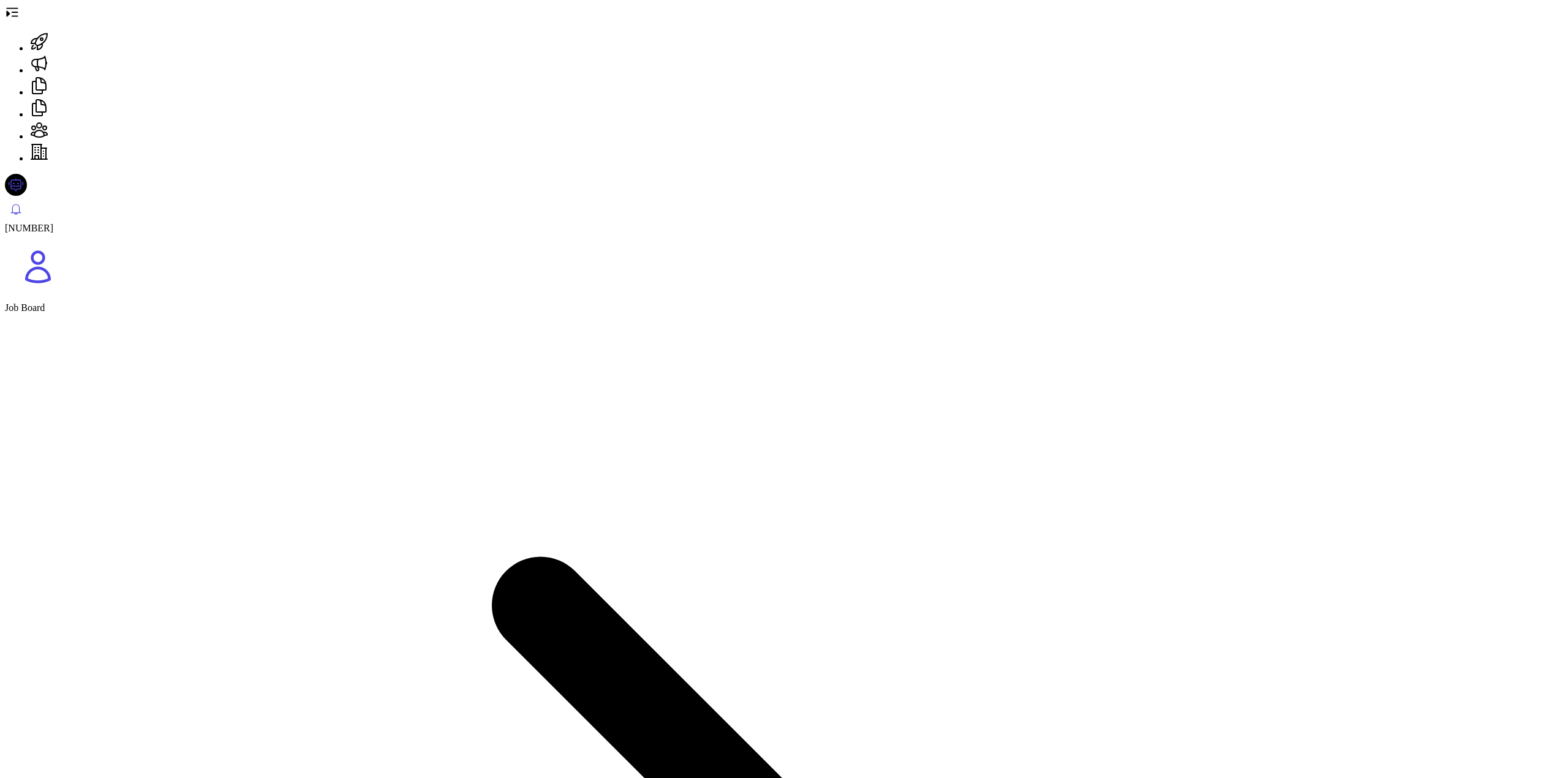 click on "Job Board" at bounding box center [24, 307] 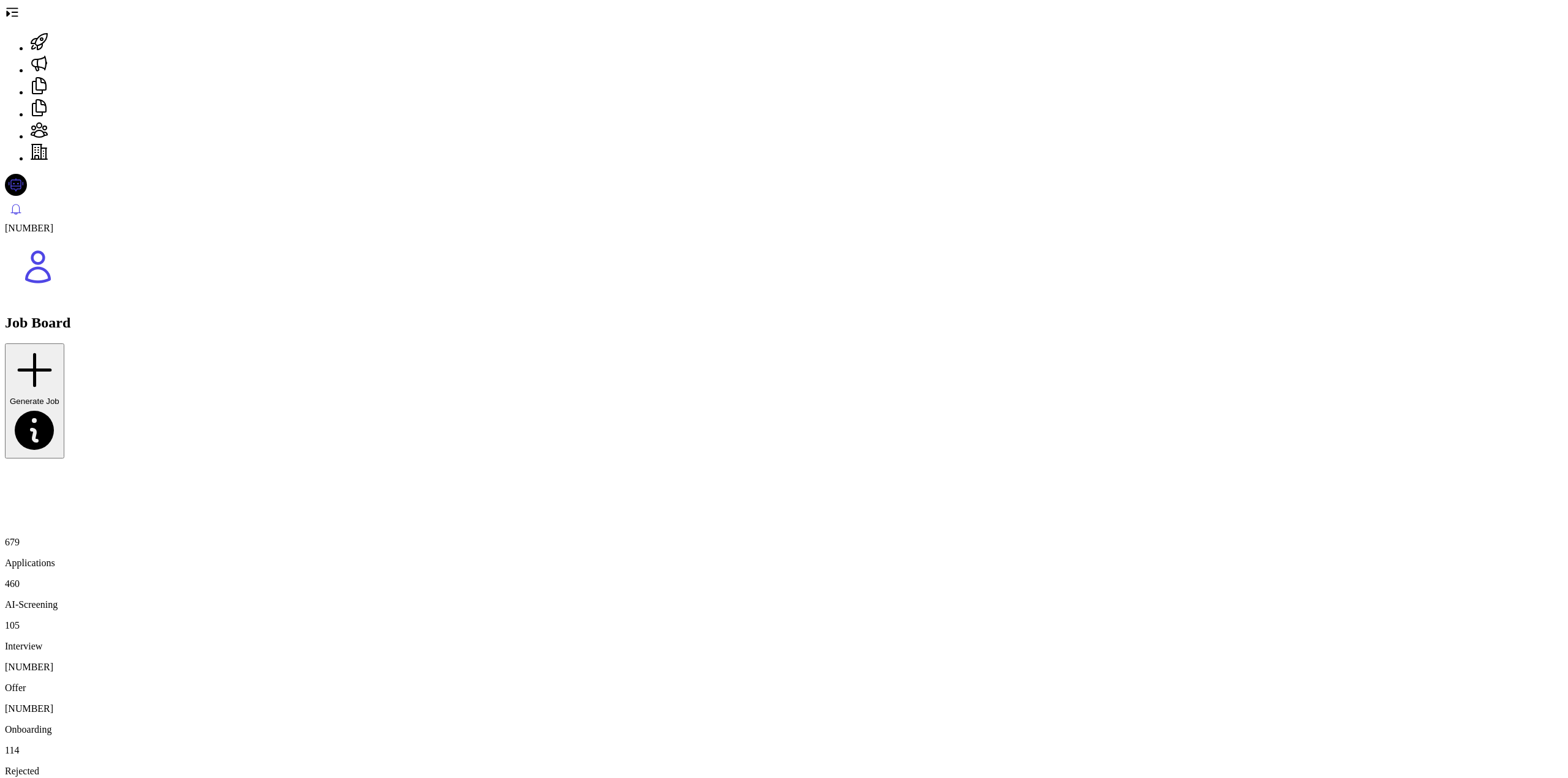 click on "DevOps Engineer ([LOCATION] Hybrid)" at bounding box center [187, 834] 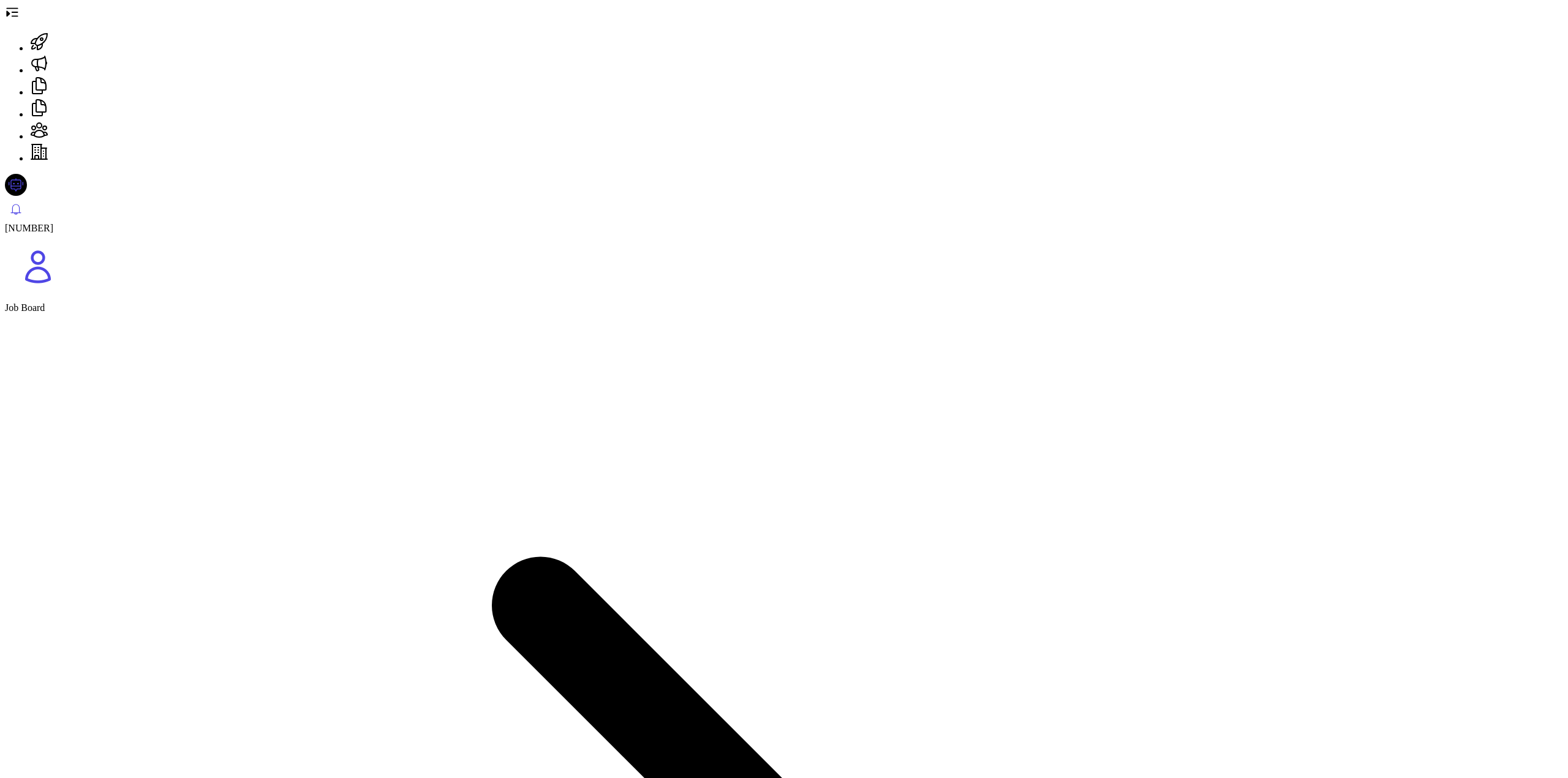 click on "[FIRST] [LAST]" at bounding box center (67, 13415) 